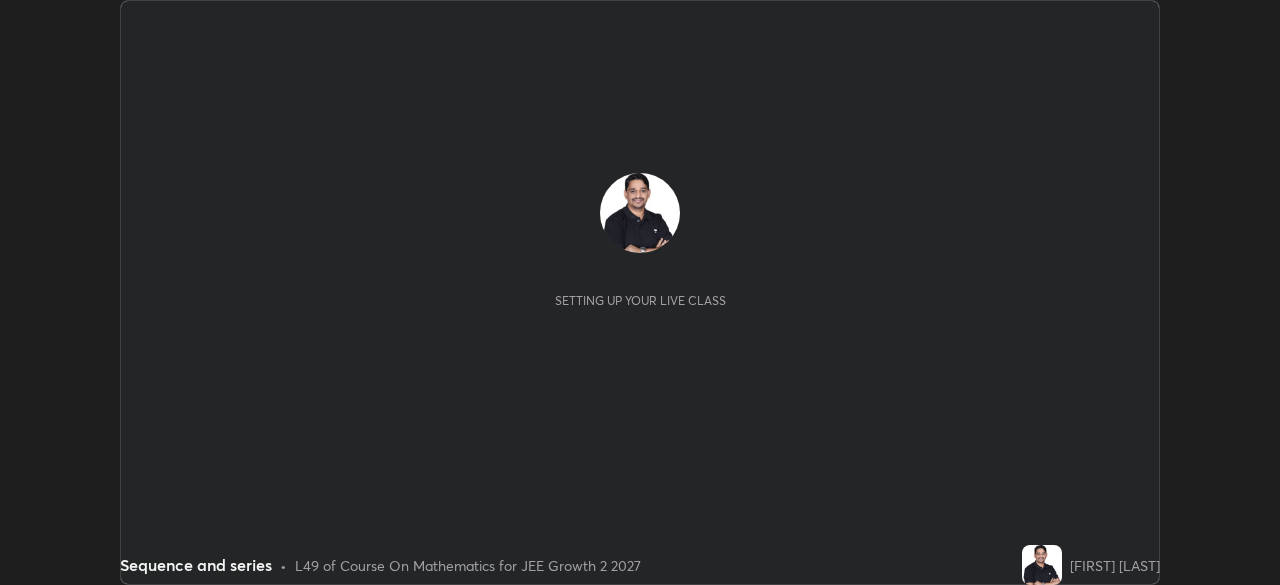 scroll, scrollTop: 0, scrollLeft: 0, axis: both 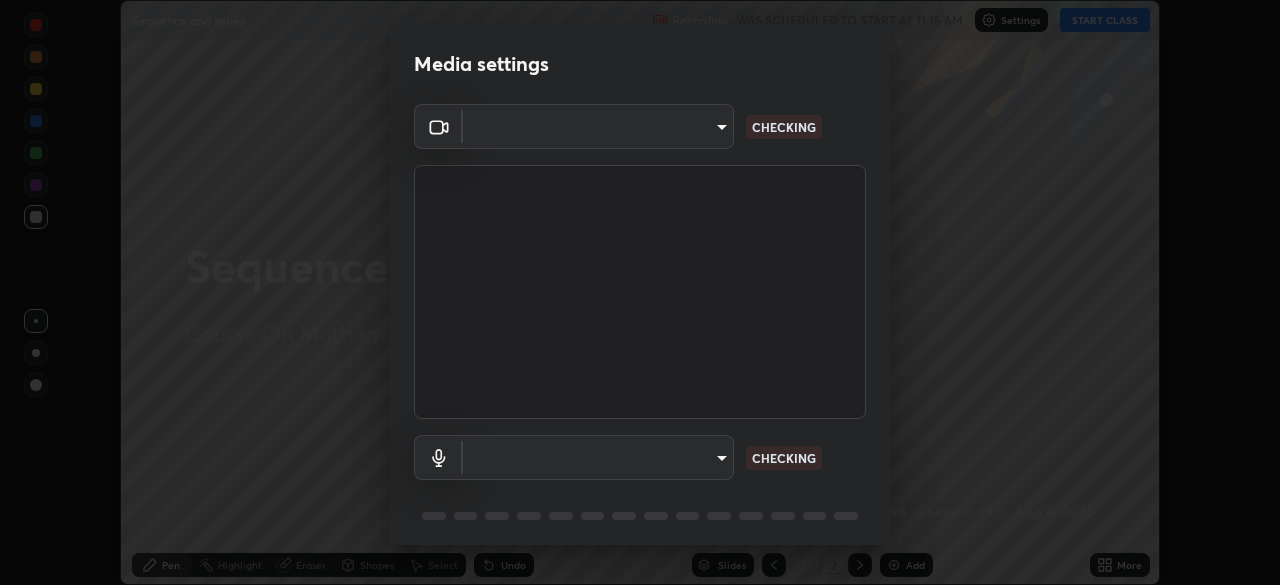 type on "[HASH]" 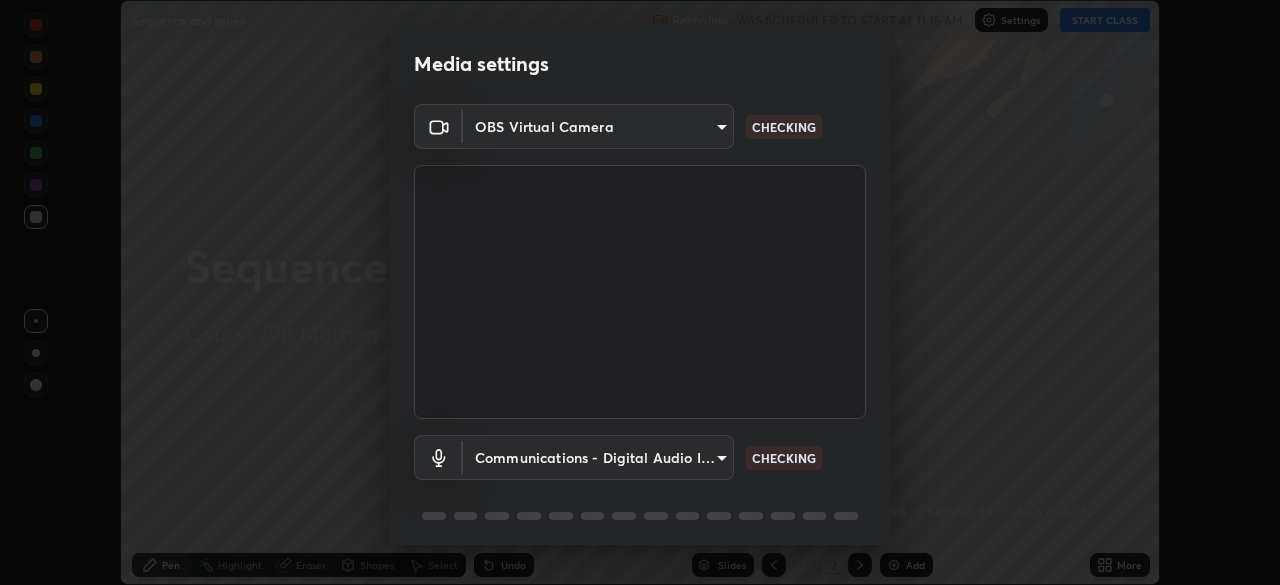 scroll, scrollTop: 71, scrollLeft: 0, axis: vertical 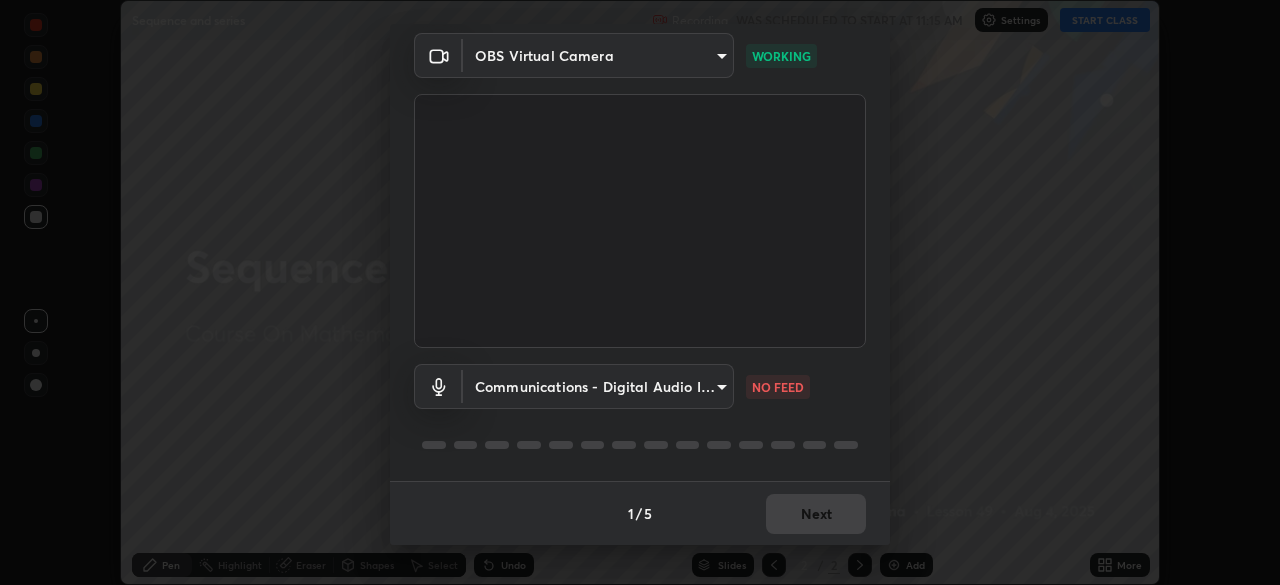 click on "Erase all Sequence and series Recording WAS SCHEDULED TO START AT  11:15 AM Settings START CLASS Setting up your live class Sequence and series • L49 of Course On Mathematics for JEE Growth 2 2027 [PERSON] Pen Highlight Eraser Shapes Select Undo Slides 2 / 2 Add More No doubts shared Encourage your learners to ask a doubt for better clarity Report an issue Reason for reporting Buffering Chat not working Audio - Video sync issue Educator video quality low ​ Attach an image Report Media settings OBS Virtual Camera [HASH] WORKING Communications - Digital Audio Interface (Cam Link 4K) communications NO FEED 1 / 5 Next" at bounding box center [640, 292] 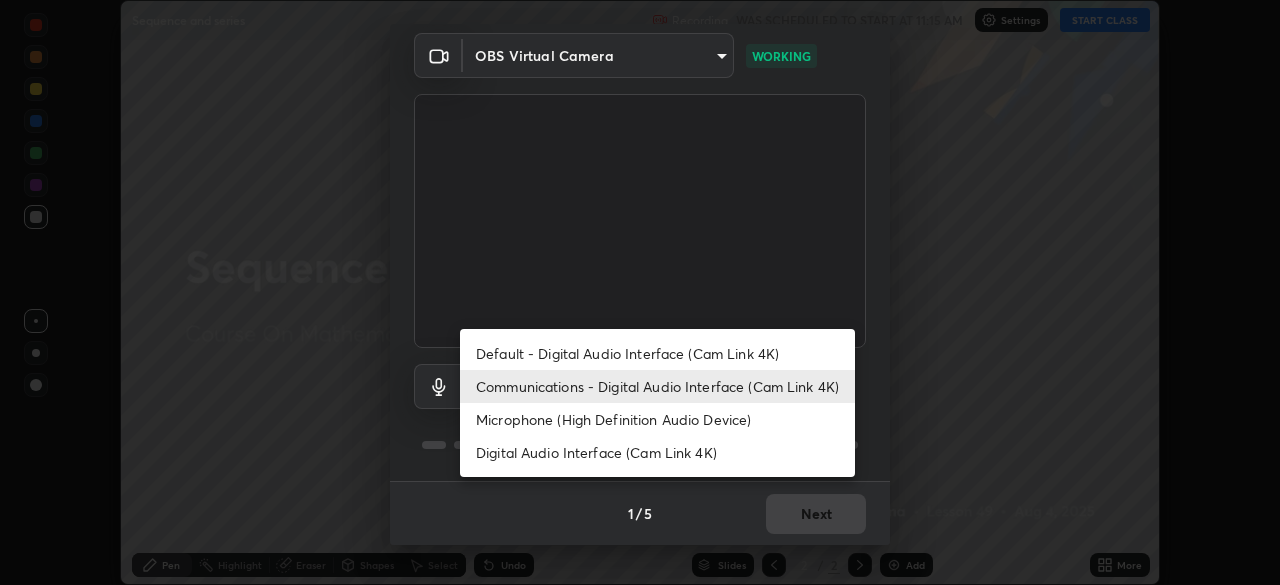 click on "Default - Digital Audio Interface (Cam Link 4K)" at bounding box center (657, 353) 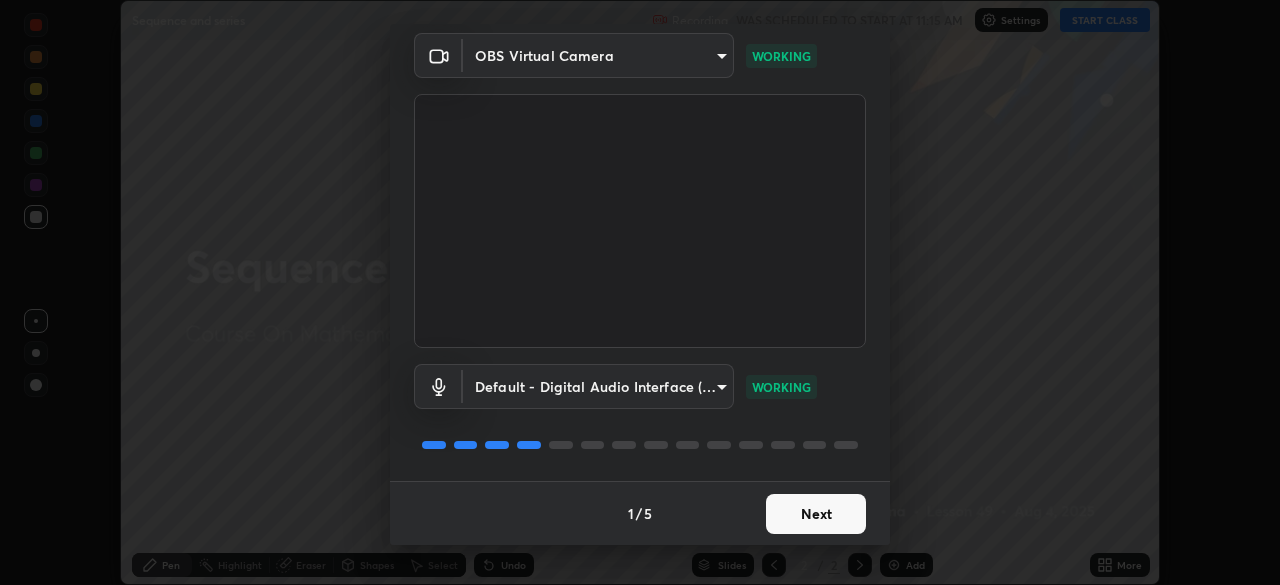 click on "Next" at bounding box center (816, 514) 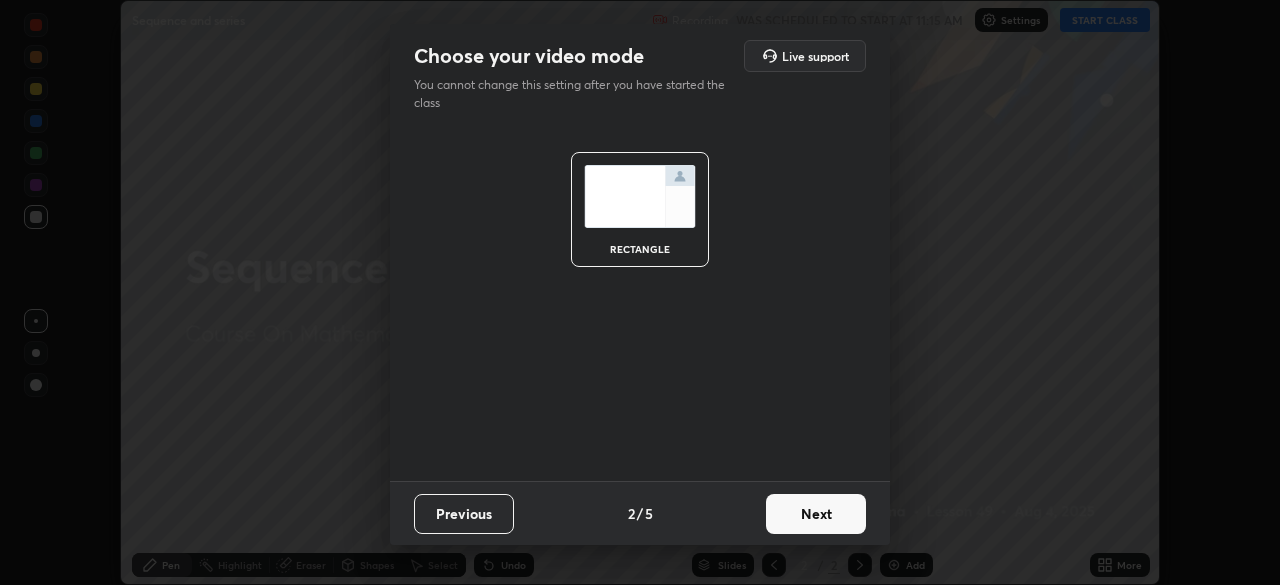 click on "Next" at bounding box center [816, 514] 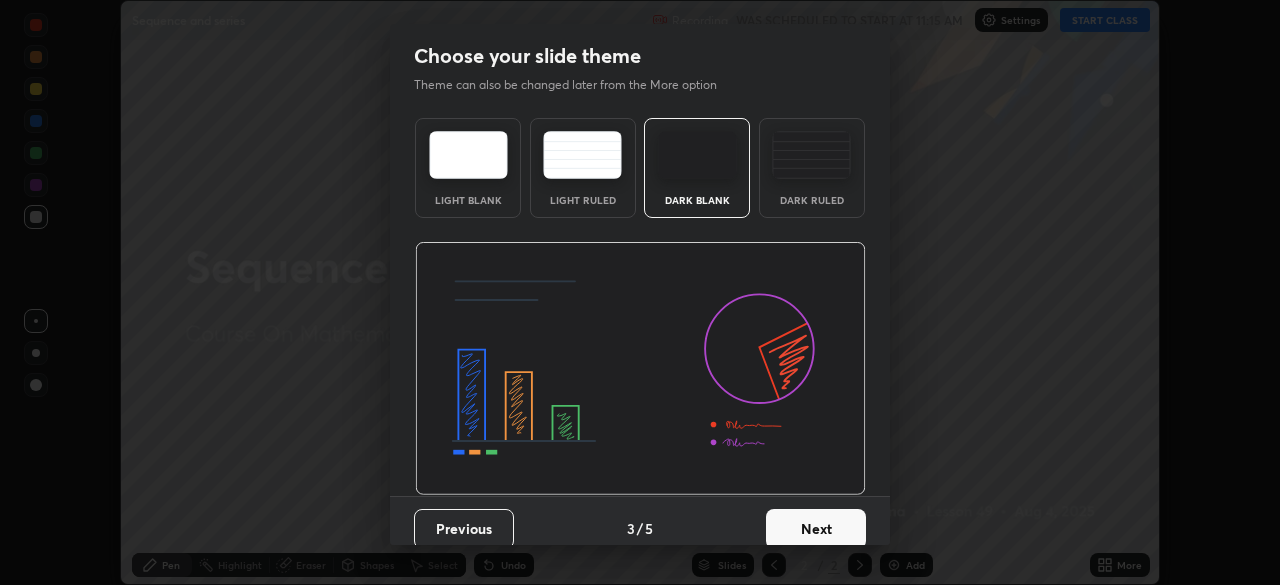 click on "Next" at bounding box center (816, 529) 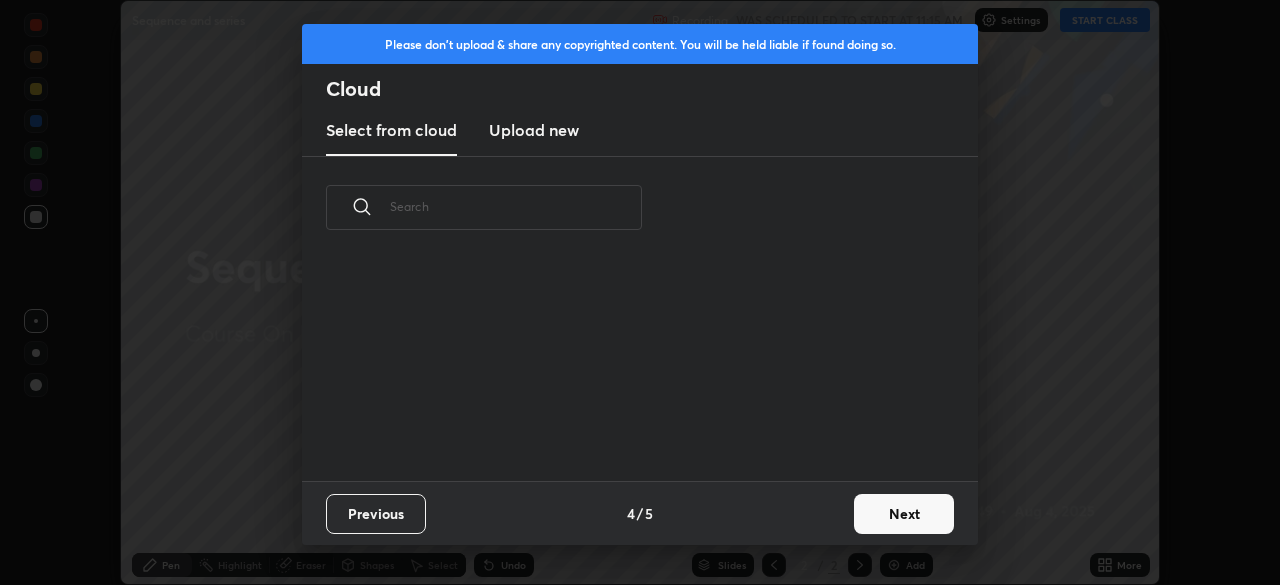 click on "Next" at bounding box center [904, 514] 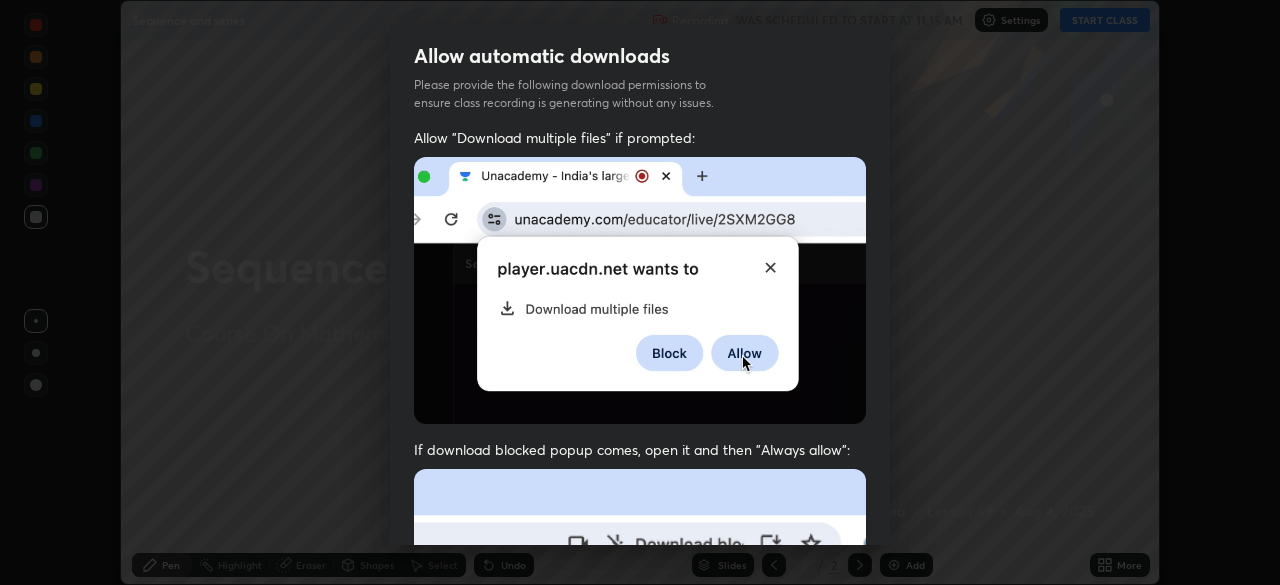 click on "Allow automatic downloads Please provide the following download permissions to ensure class recording is generating without any issues. Allow "Download multiple files" if prompted: If download blocked popup comes, open it and then "Always allow": I agree that if I don't provide required permissions, class recording will not be generated Previous 5 / 5 Done" at bounding box center (640, 292) 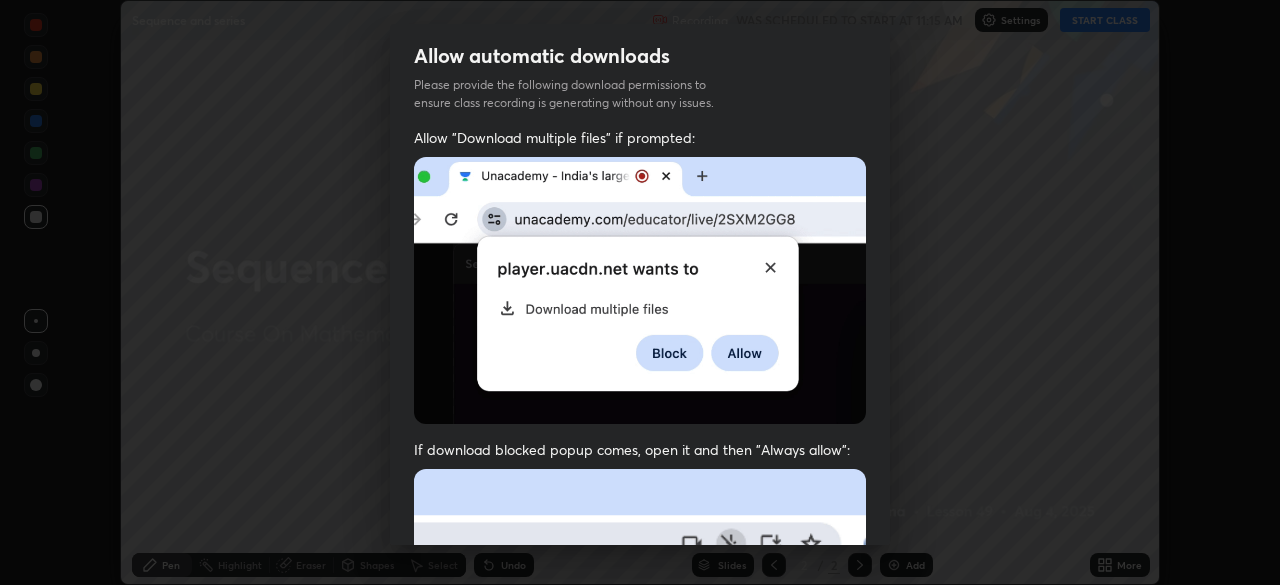 click on "Allow automatic downloads Please provide the following download permissions to ensure class recording is generating without any issues. Allow "Download multiple files" if prompted: If download blocked popup comes, open it and then "Always allow": I agree that if I don't provide required permissions, class recording will not be generated Previous 5 / 5 Done" at bounding box center (640, 292) 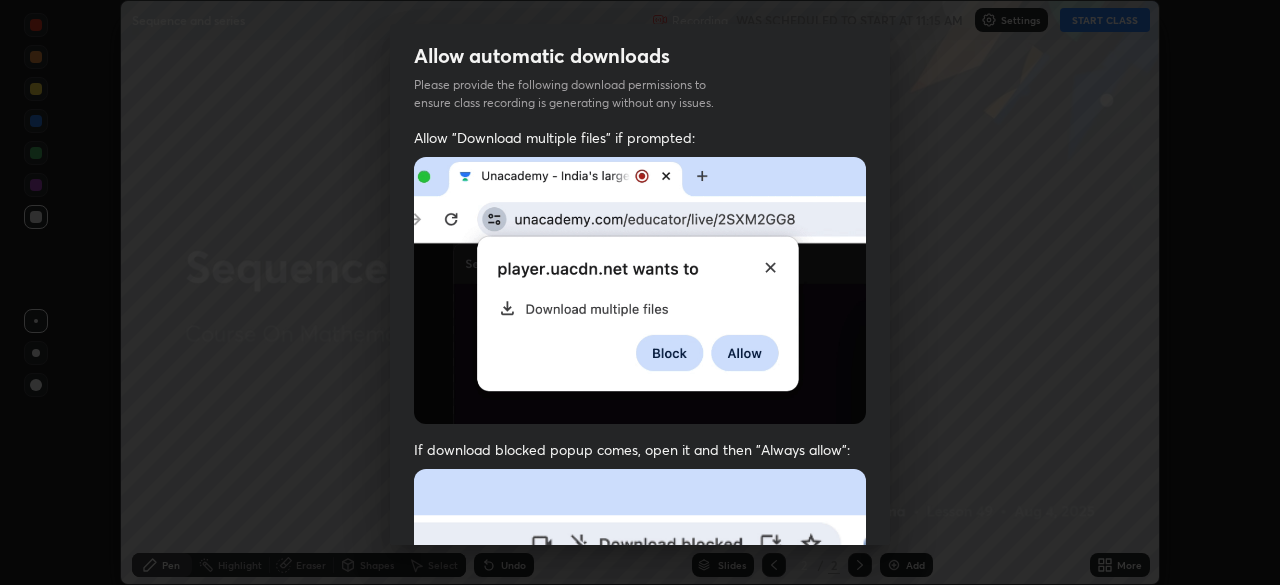 click on "Allow automatic downloads Please provide the following download permissions to ensure class recording is generating without any issues. Allow "Download multiple files" if prompted: If download blocked popup comes, open it and then "Always allow": I agree that if I don't provide required permissions, class recording will not be generated Previous 5 / 5 Done" at bounding box center (640, 292) 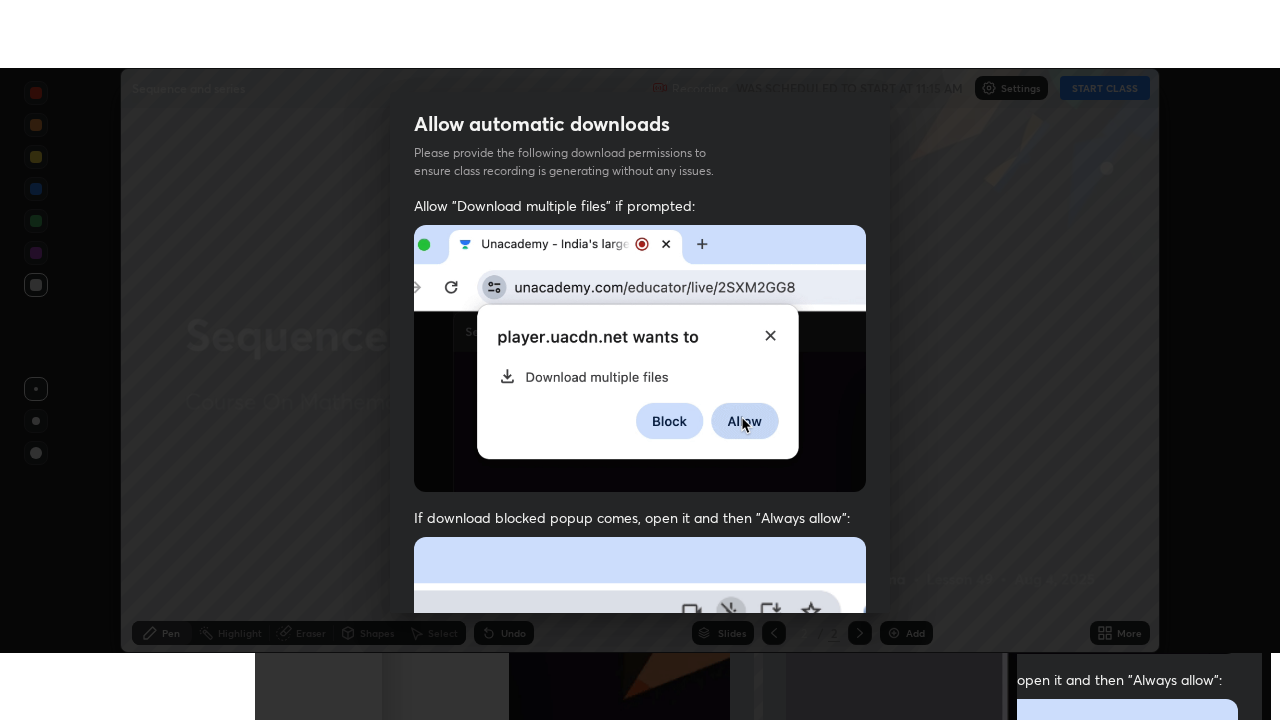 scroll, scrollTop: 456, scrollLeft: 0, axis: vertical 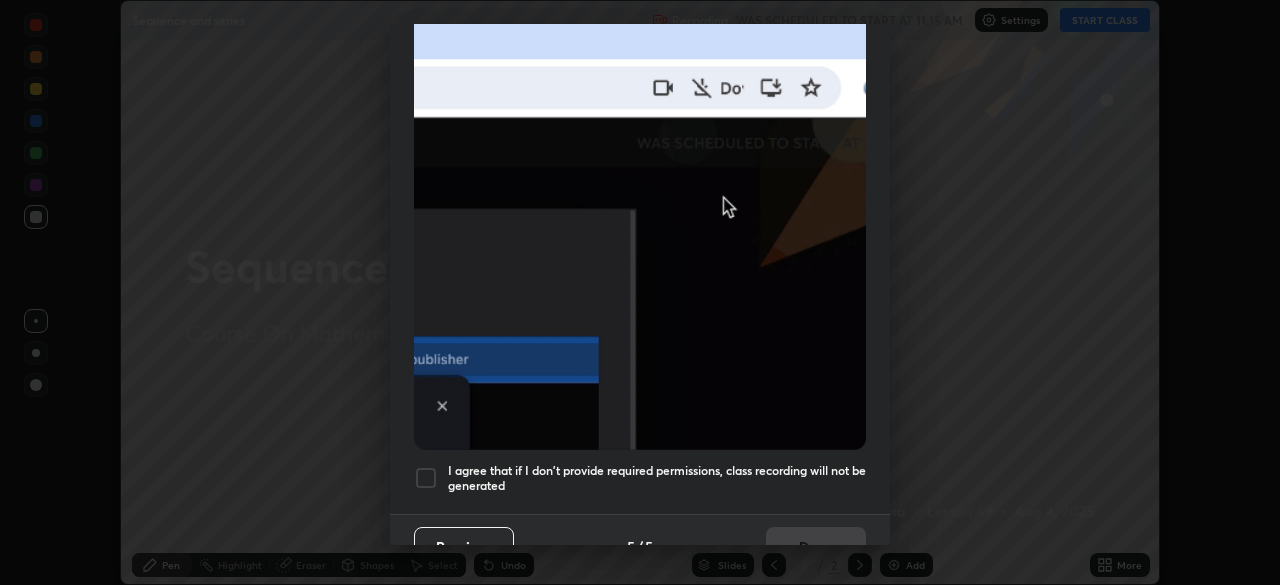 click on "Allow automatic downloads Please provide the following download permissions to ensure class recording is generating without any issues. Allow "Download multiple files" if prompted: If download blocked popup comes, open it and then "Always allow": I agree that if I don't provide required permissions, class recording will not be generated Previous 5 / 5 Done" at bounding box center [640, 292] 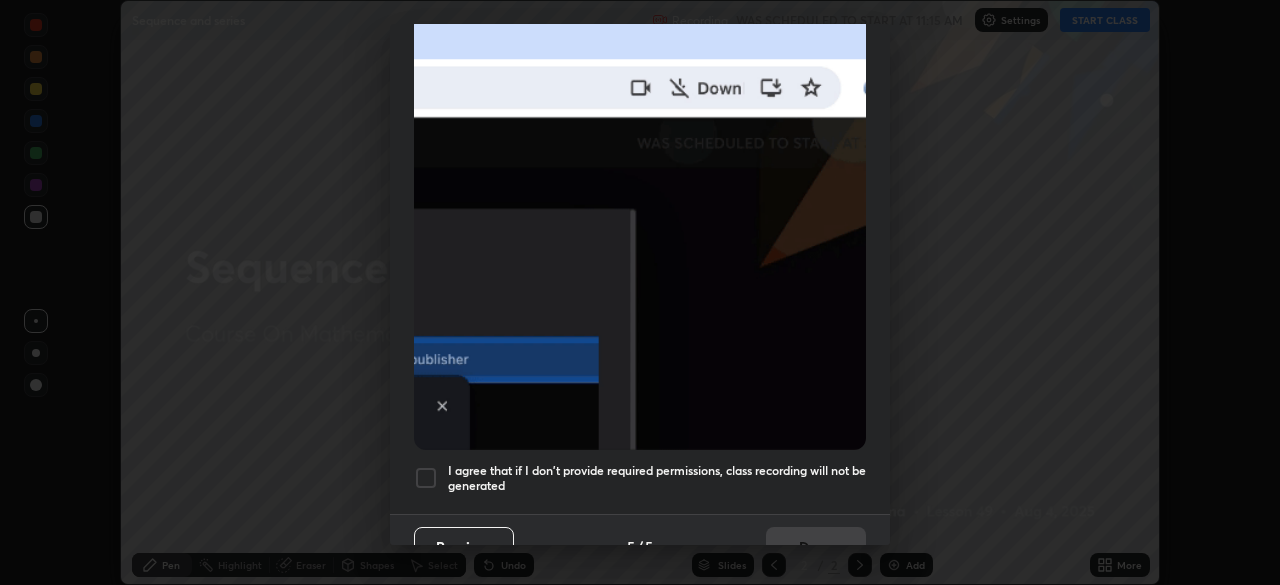 click on "Allow automatic downloads Please provide the following download permissions to ensure class recording is generating without any issues. Allow "Download multiple files" if prompted: If download blocked popup comes, open it and then "Always allow": I agree that if I don't provide required permissions, class recording will not be generated Previous 5 / 5 Done" at bounding box center [640, 292] 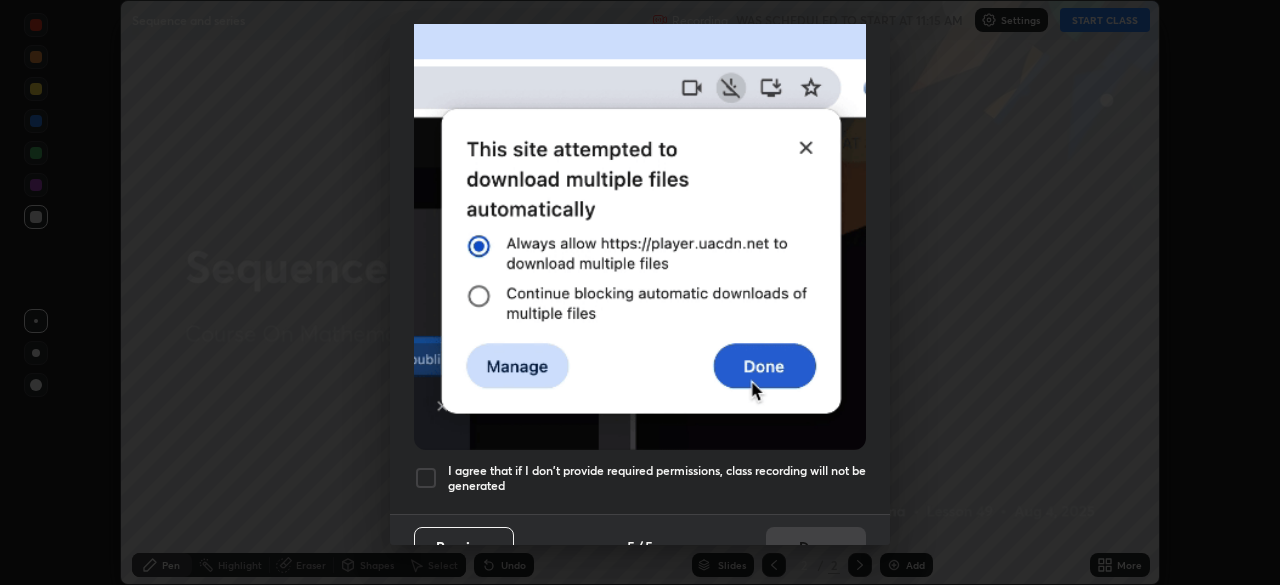 click at bounding box center (426, 478) 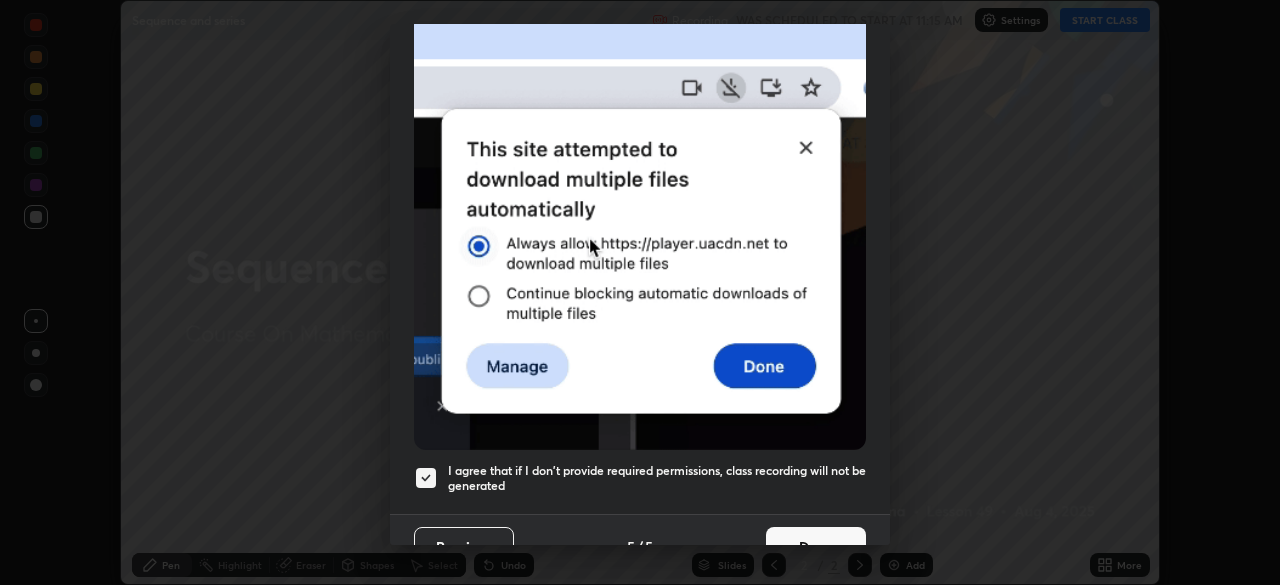 click on "Done" at bounding box center (816, 547) 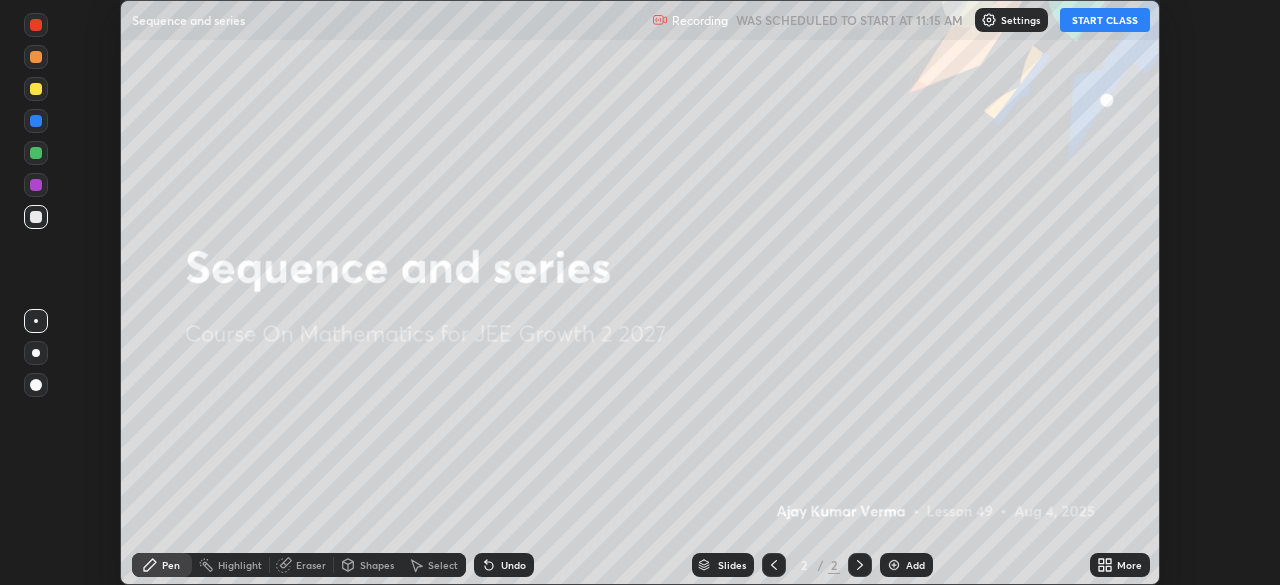click on "START CLASS" at bounding box center [1105, 20] 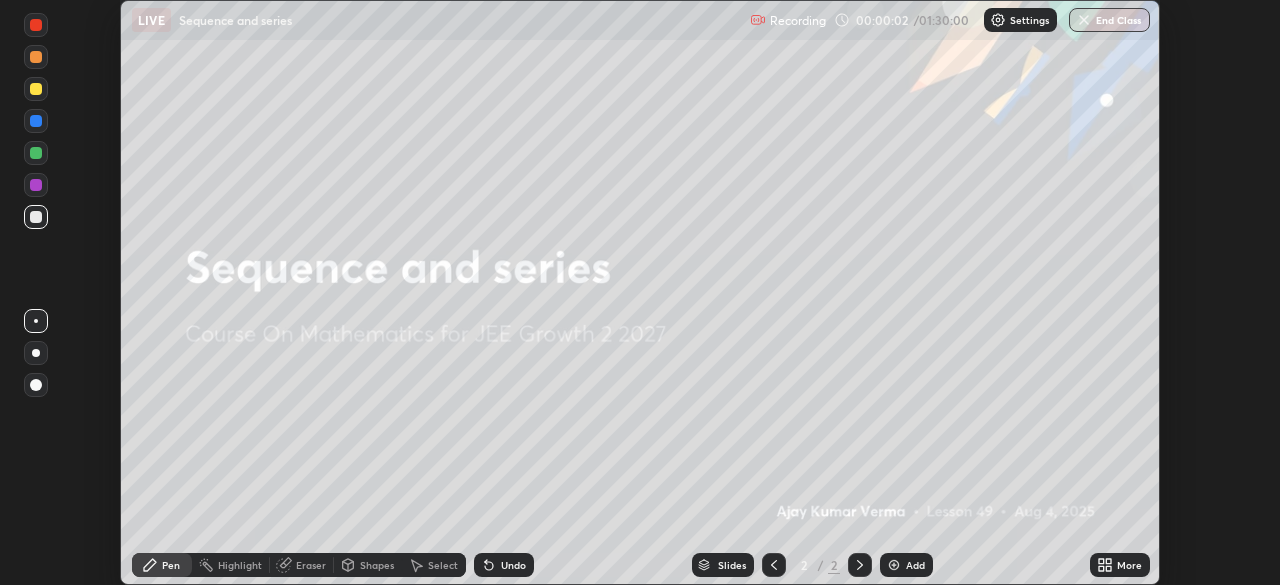 click 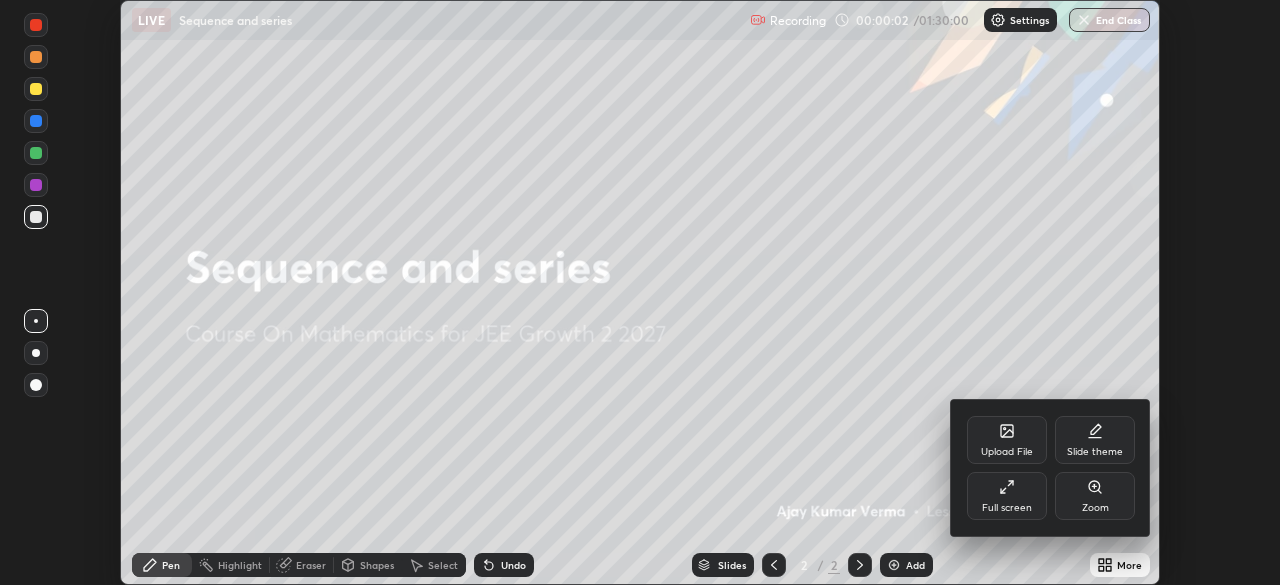 click 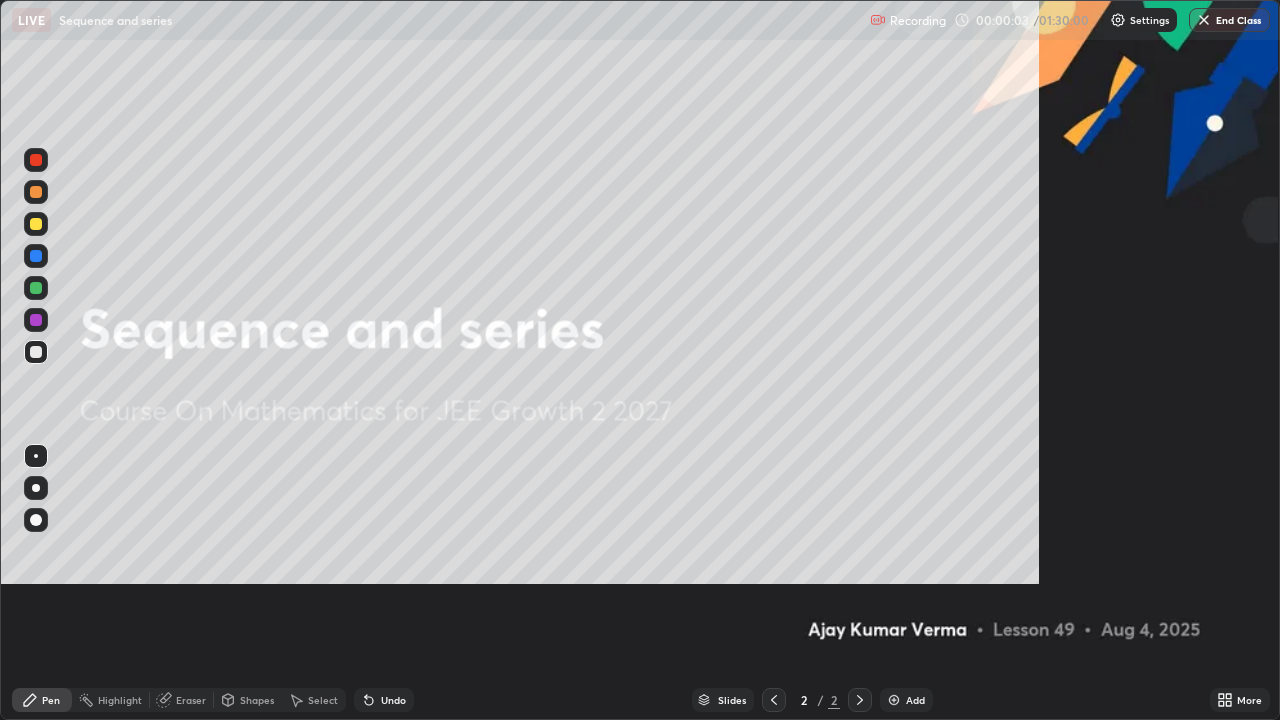 scroll, scrollTop: 99280, scrollLeft: 98720, axis: both 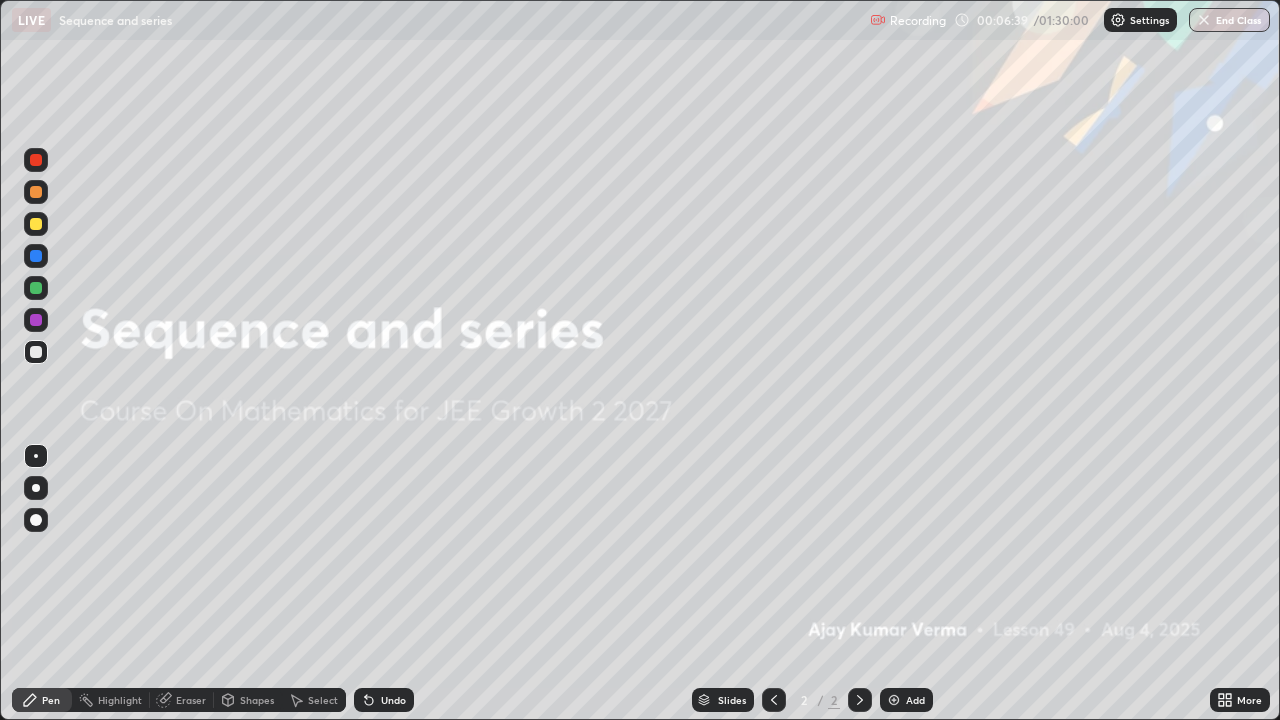 click 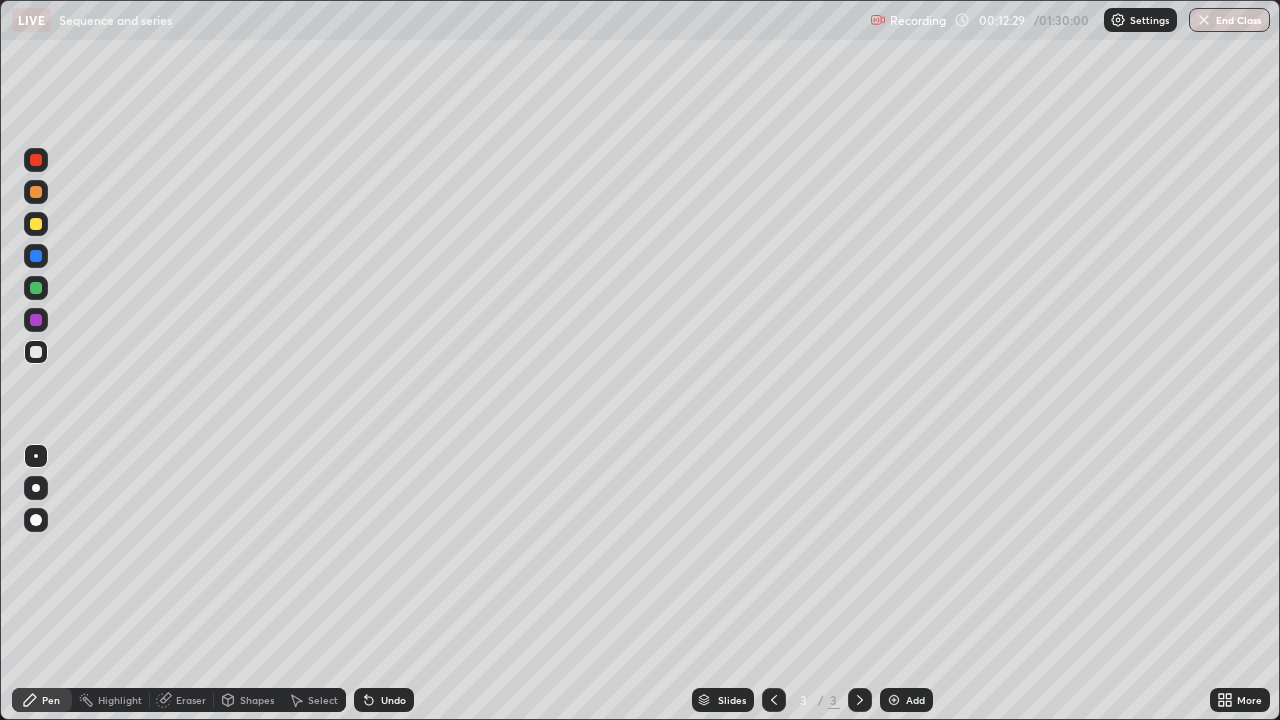 click on "Eraser" at bounding box center [191, 700] 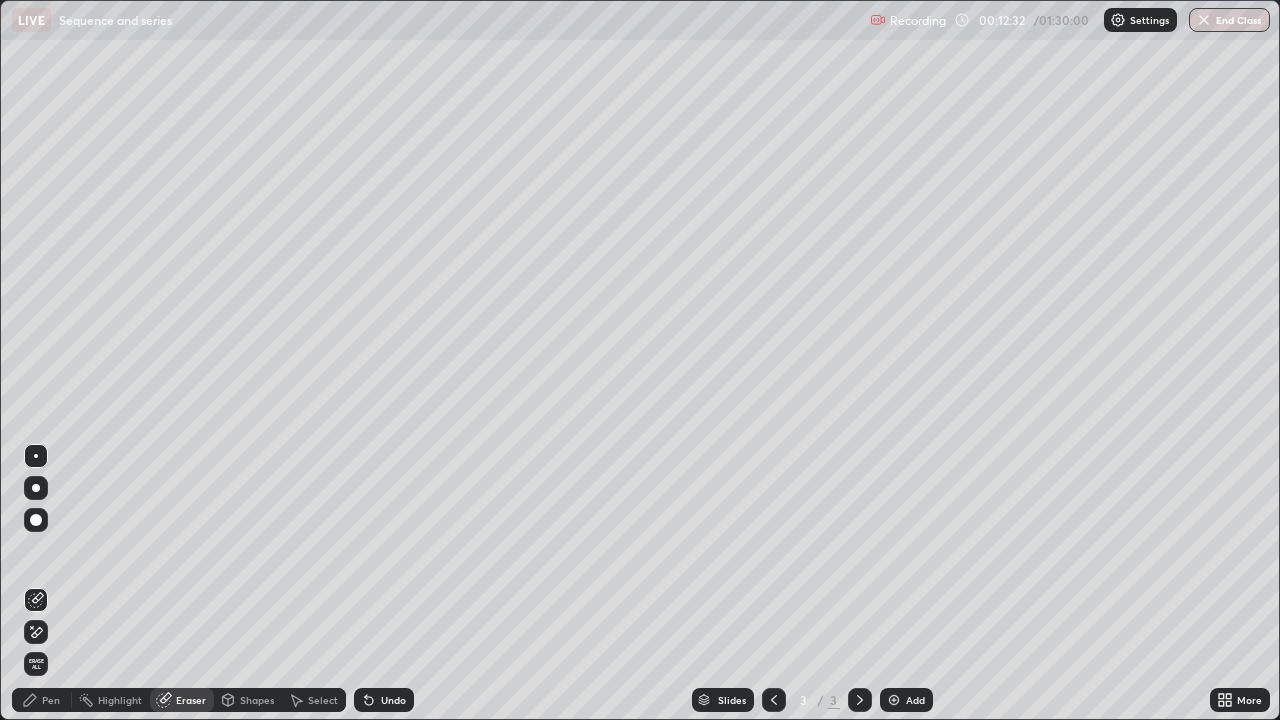 click on "Pen" at bounding box center (51, 700) 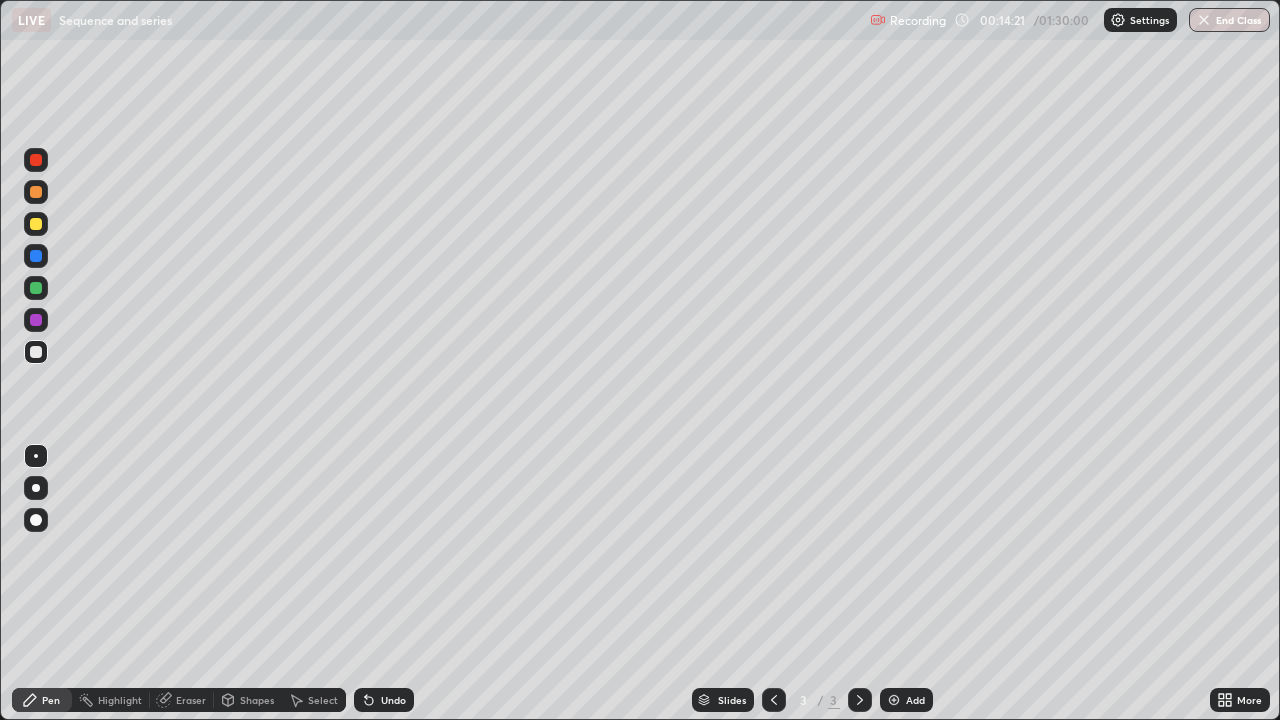 click at bounding box center (36, 224) 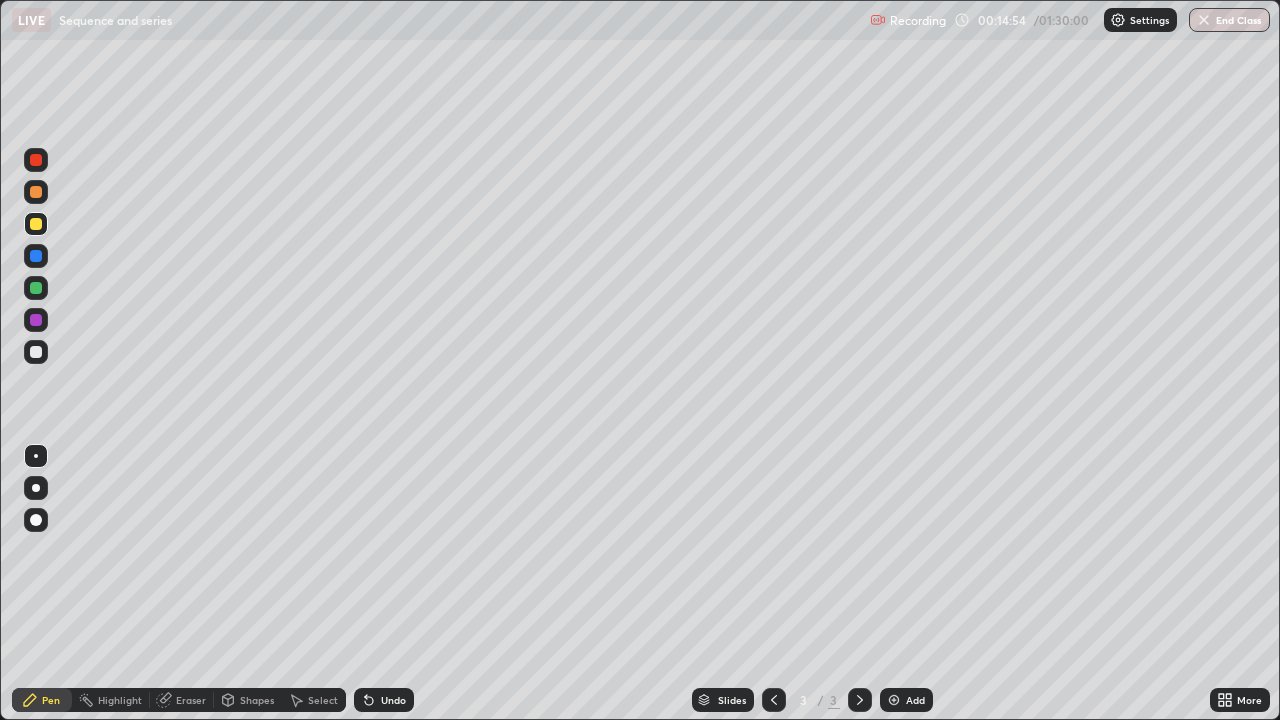 click at bounding box center [36, 192] 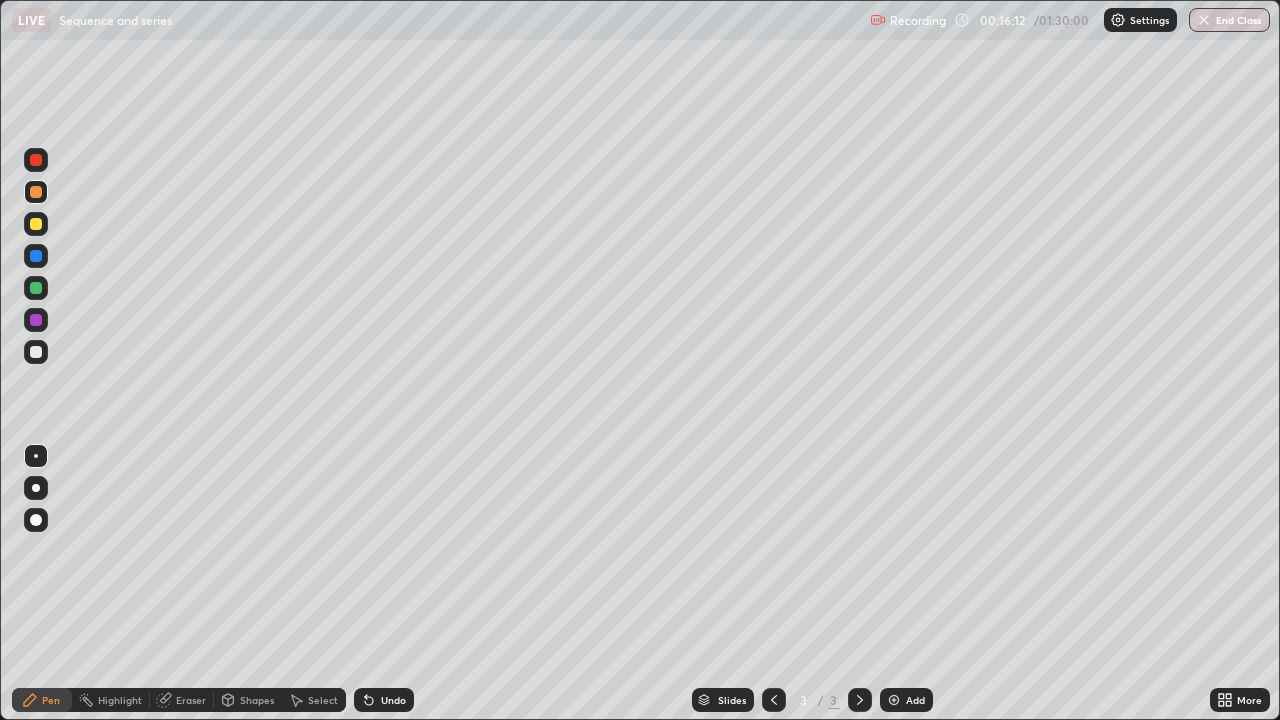 click at bounding box center [36, 320] 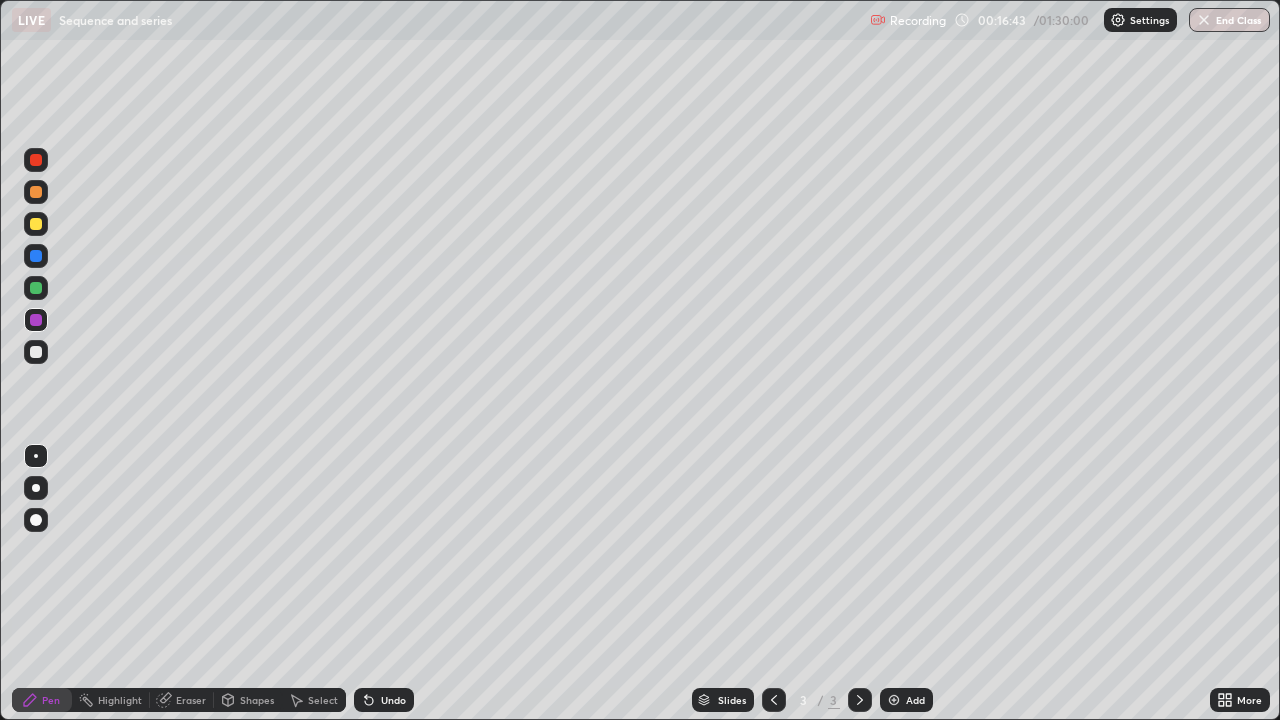 click on "Eraser" at bounding box center [191, 700] 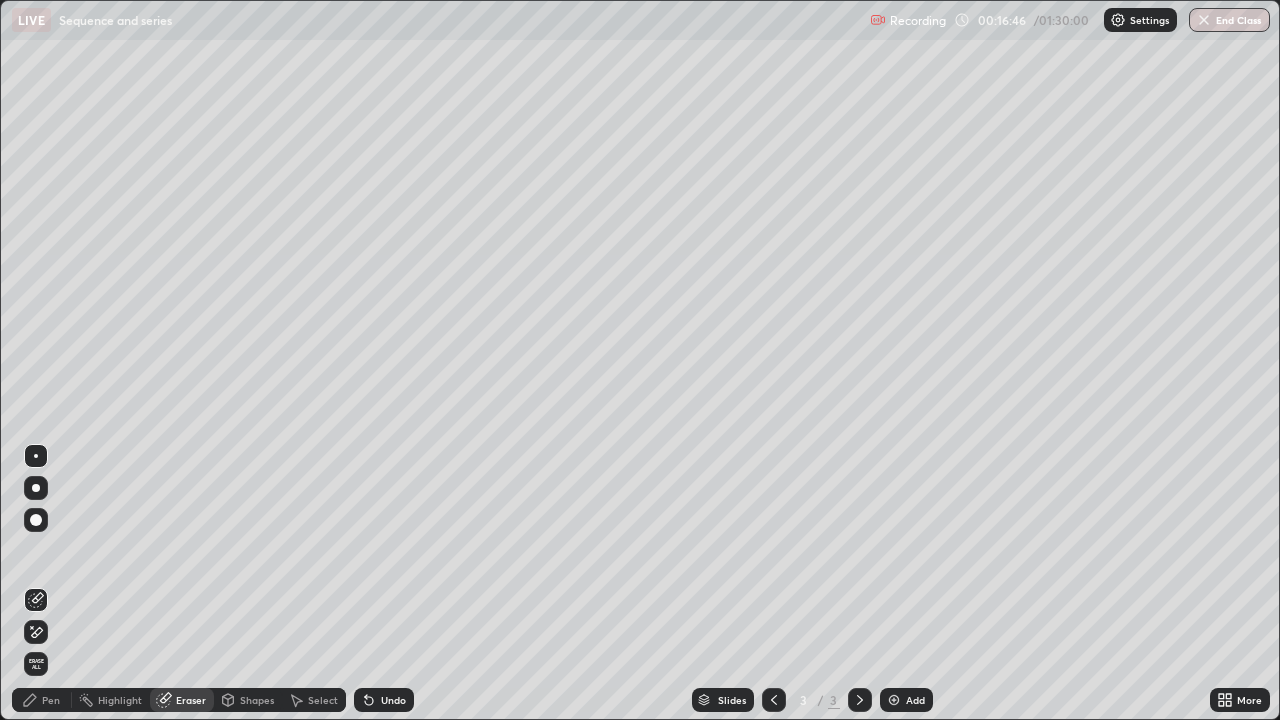 click on "Pen" at bounding box center [51, 700] 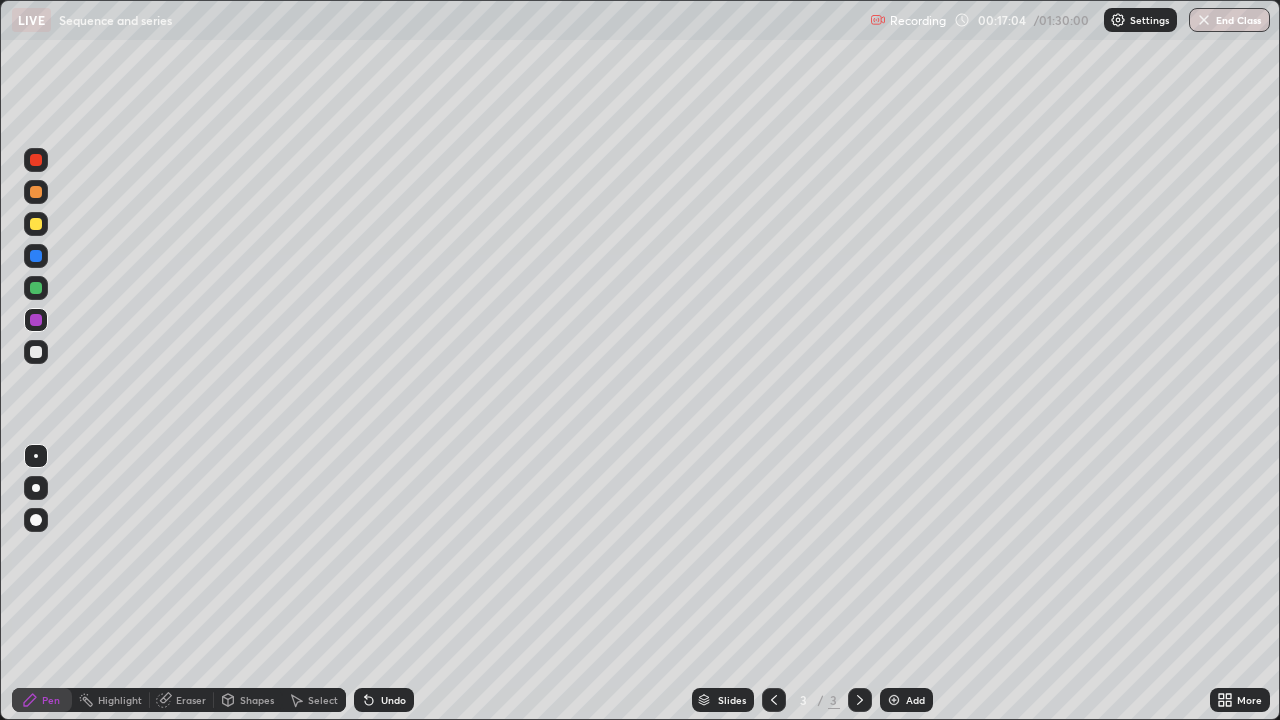 click at bounding box center (36, 192) 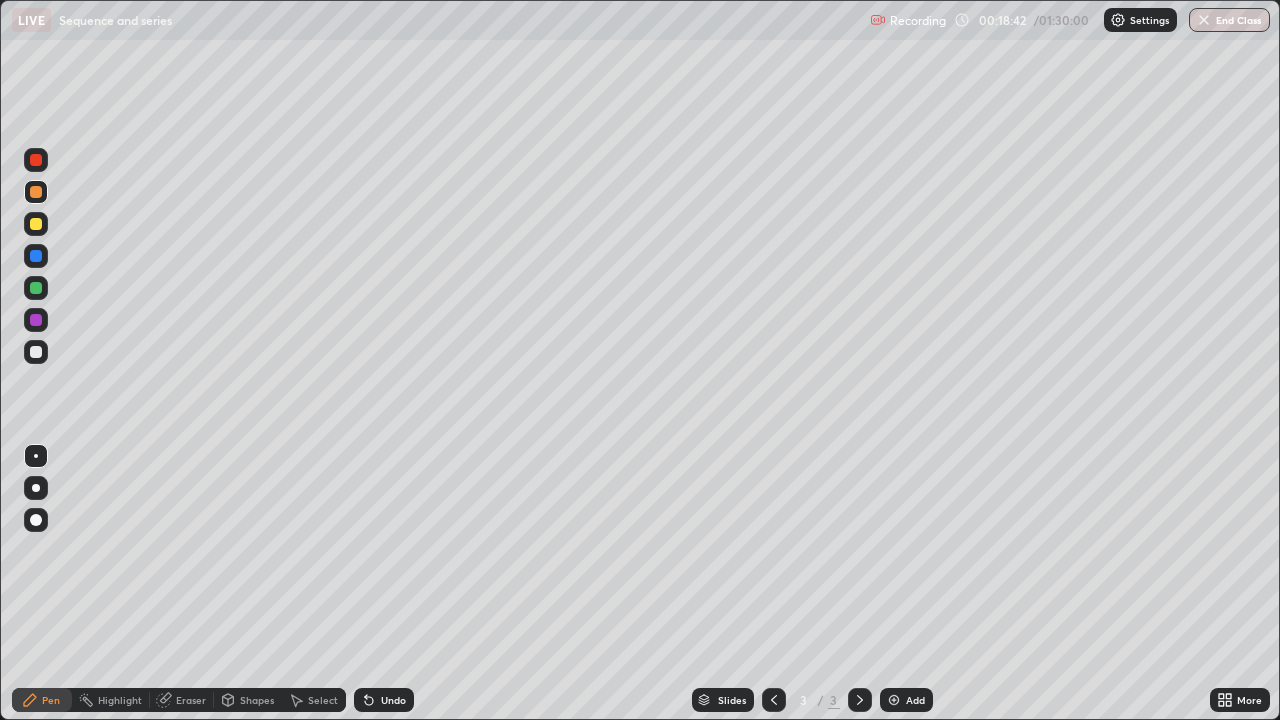click at bounding box center [36, 352] 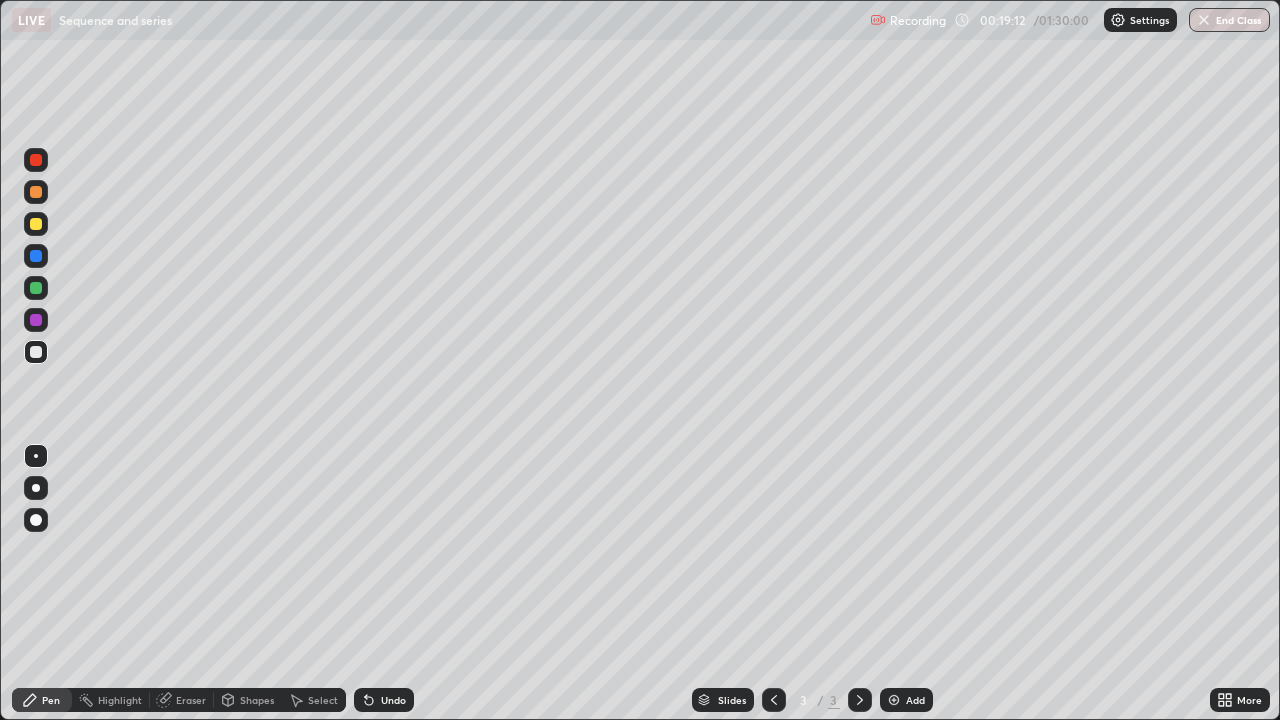 click at bounding box center [36, 224] 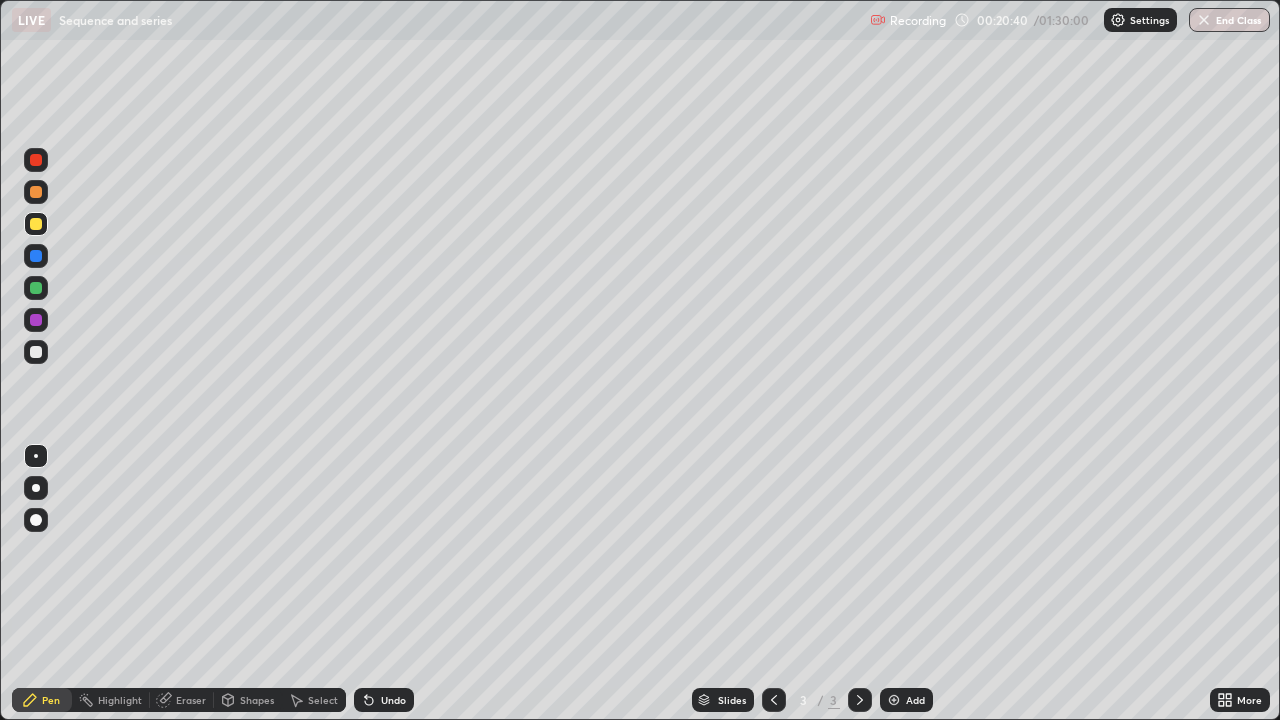 click at bounding box center (36, 320) 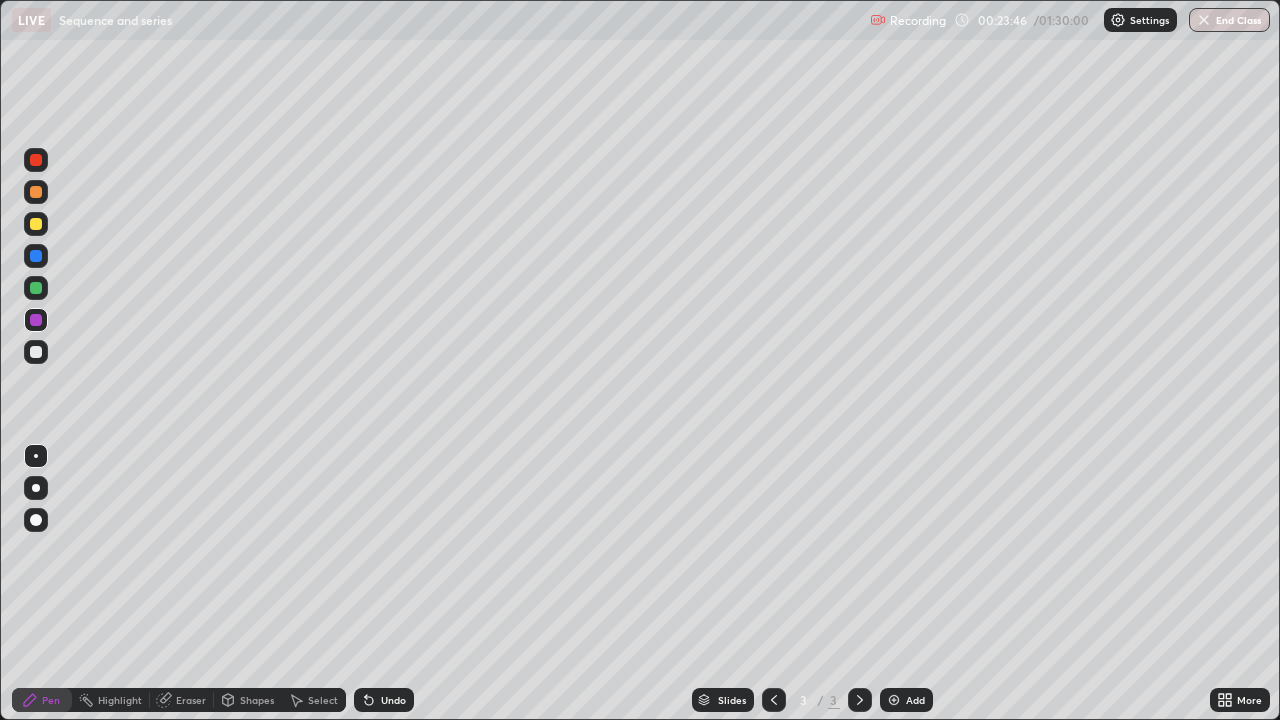 click 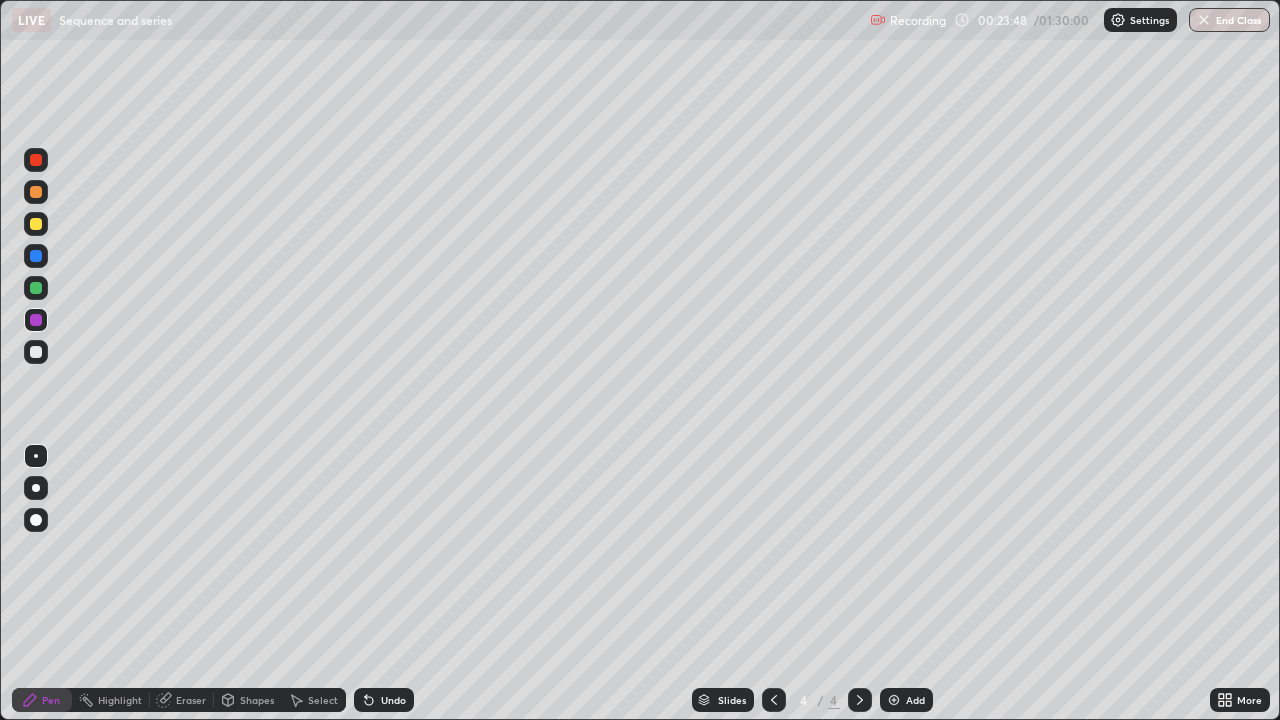 click at bounding box center [36, 192] 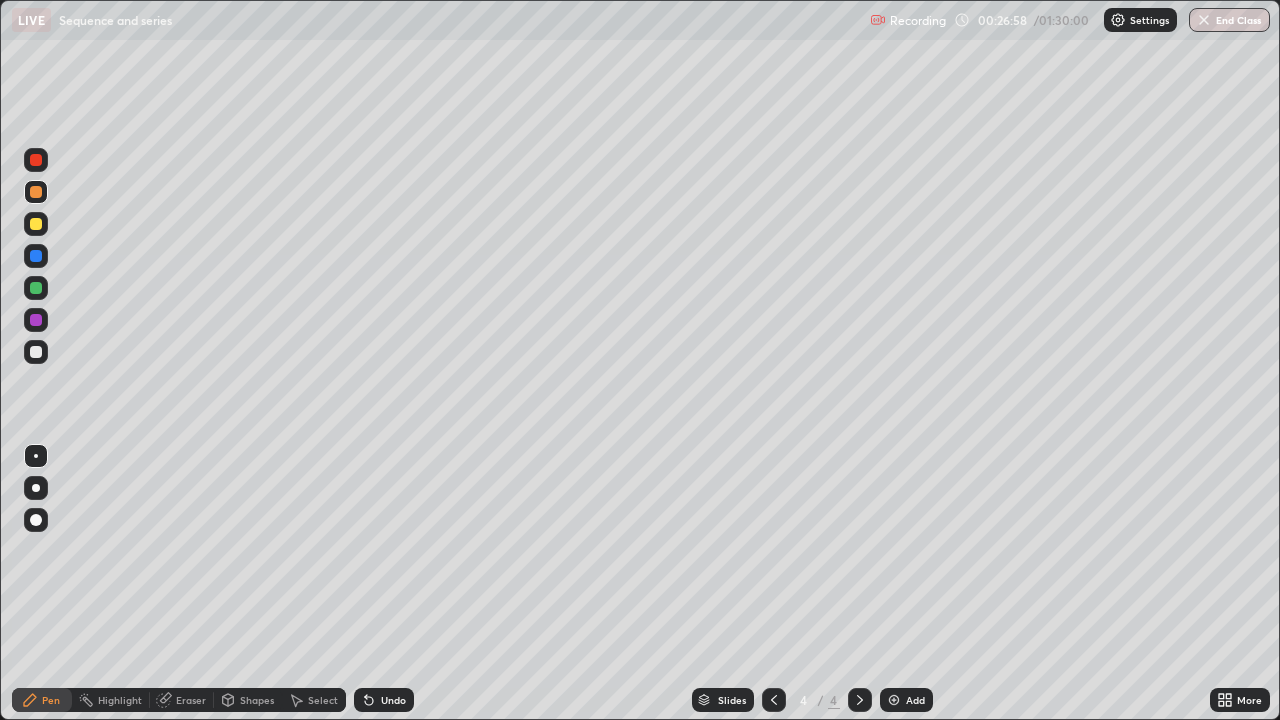 click at bounding box center (894, 700) 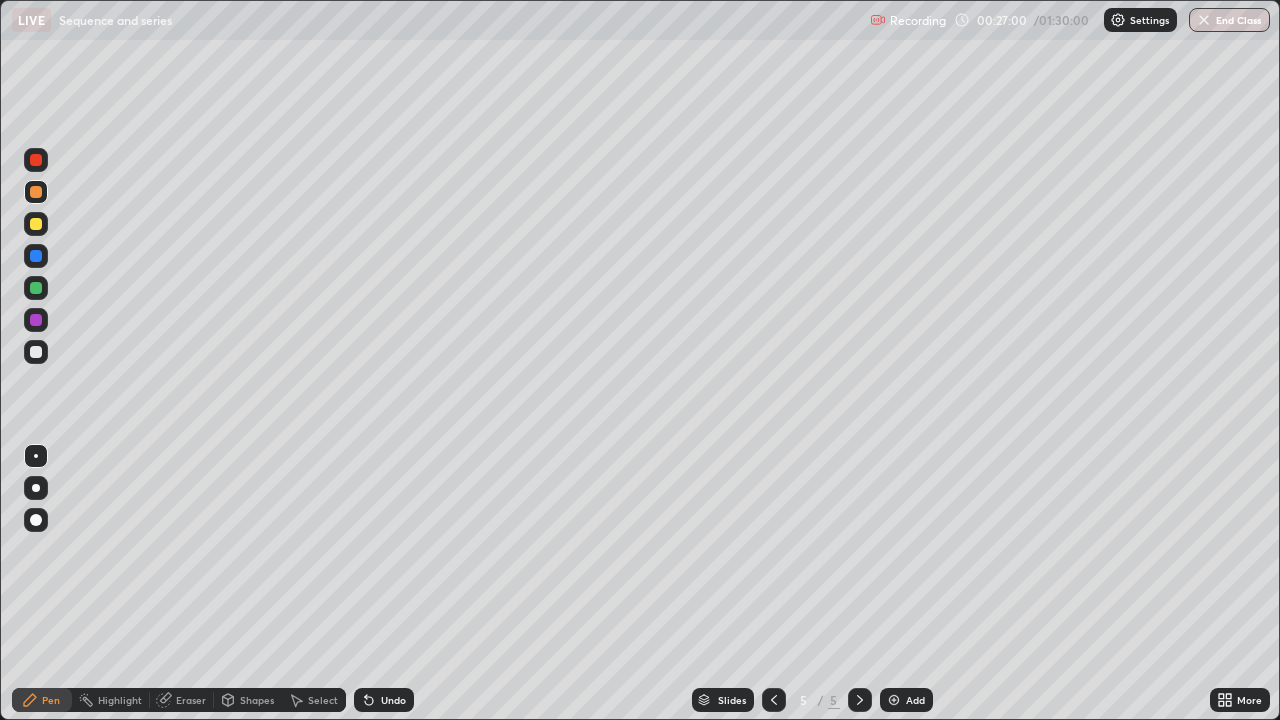 click at bounding box center (36, 192) 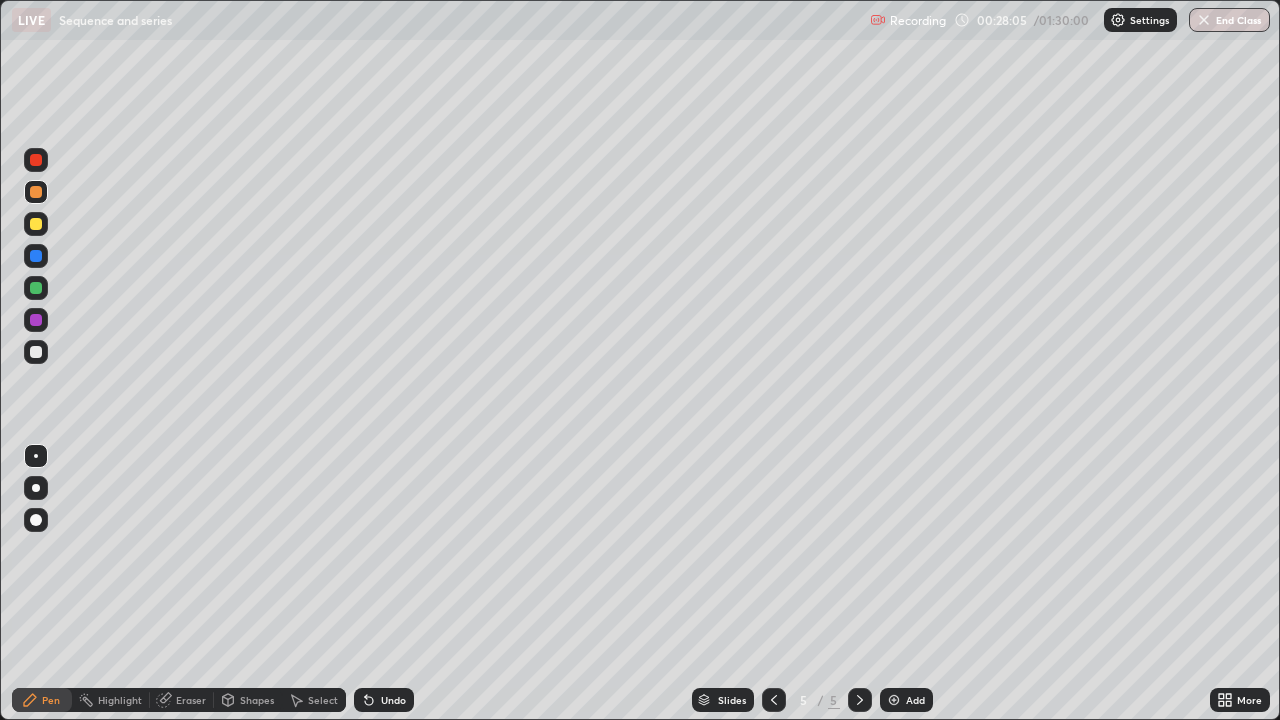 click at bounding box center [36, 224] 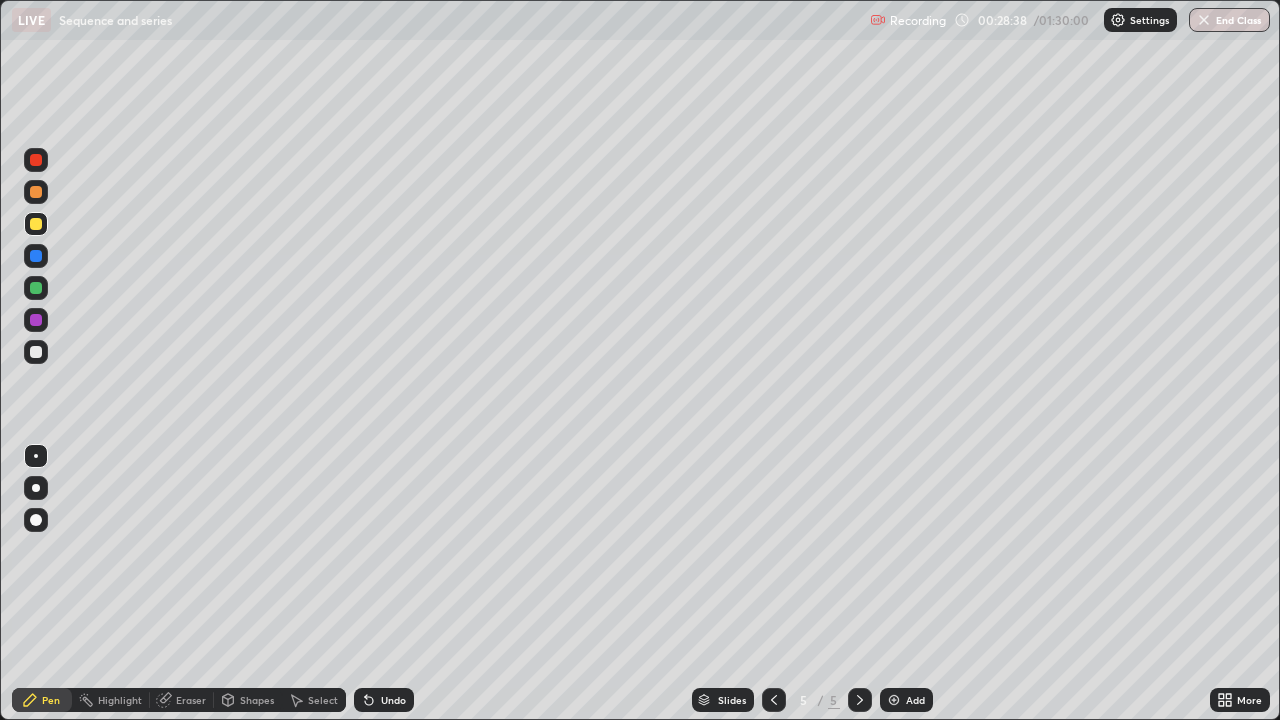 click at bounding box center [36, 224] 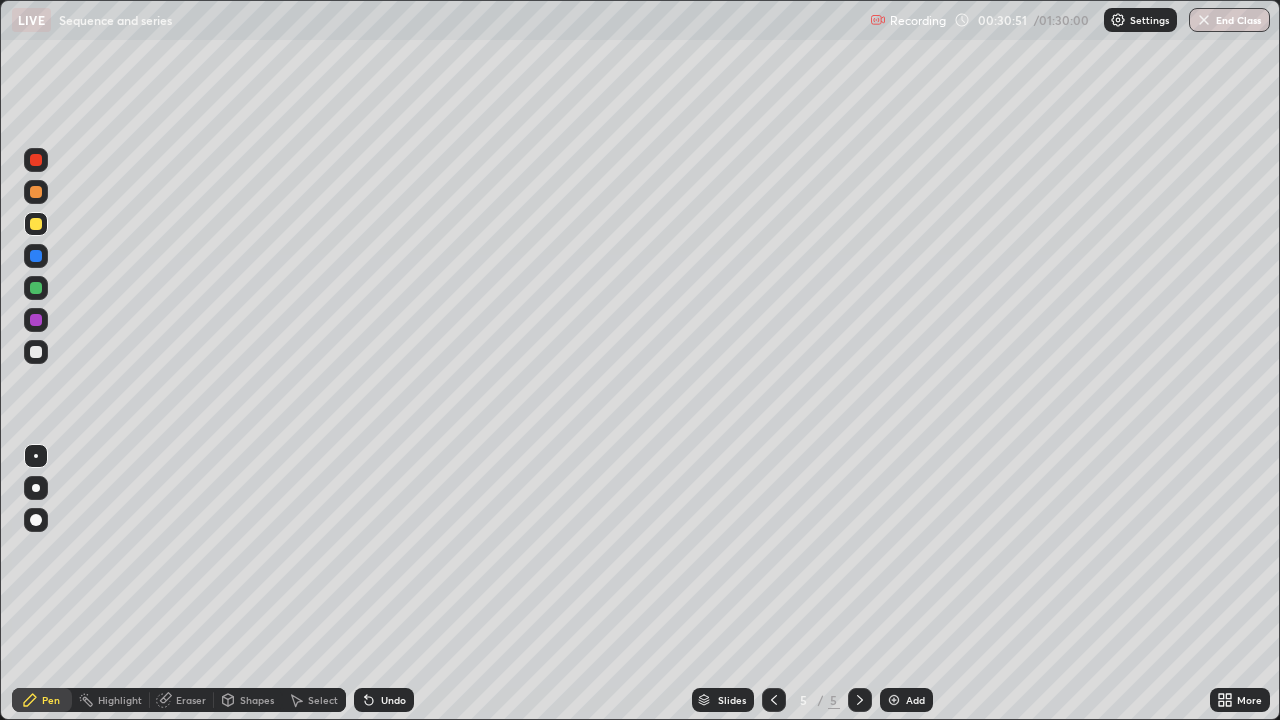 click at bounding box center [36, 256] 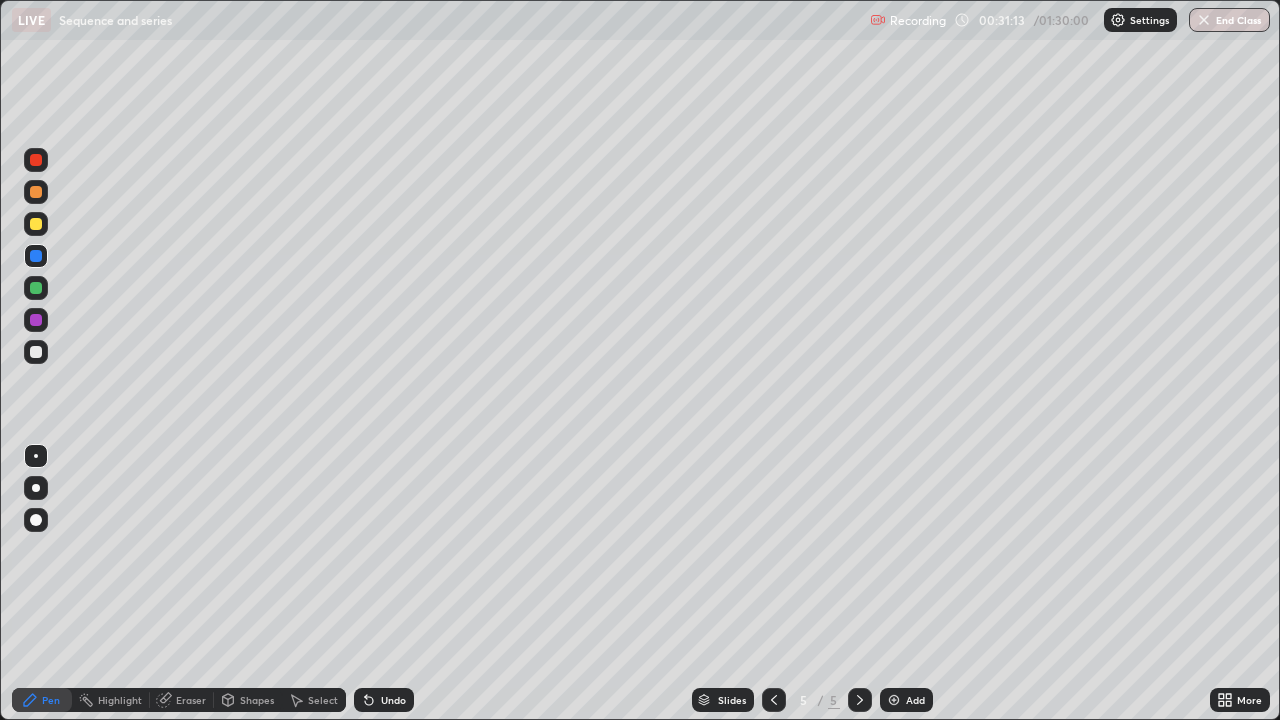 click at bounding box center (36, 192) 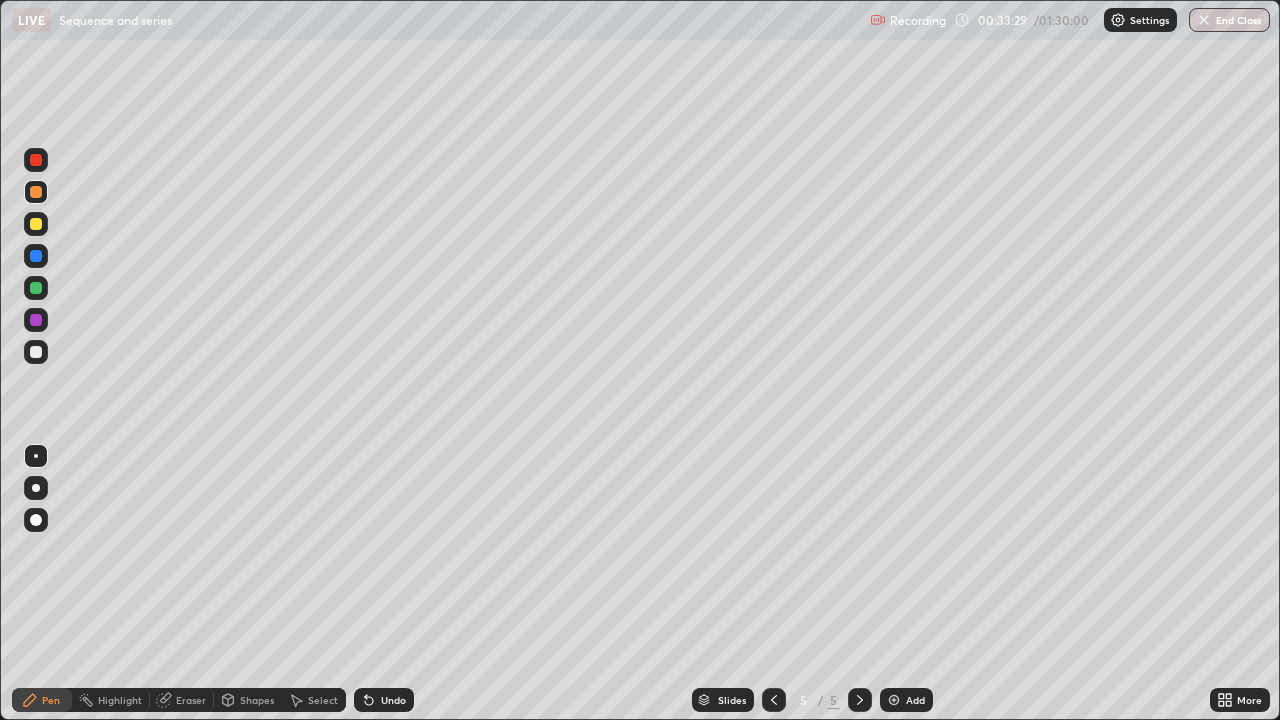 click at bounding box center [36, 224] 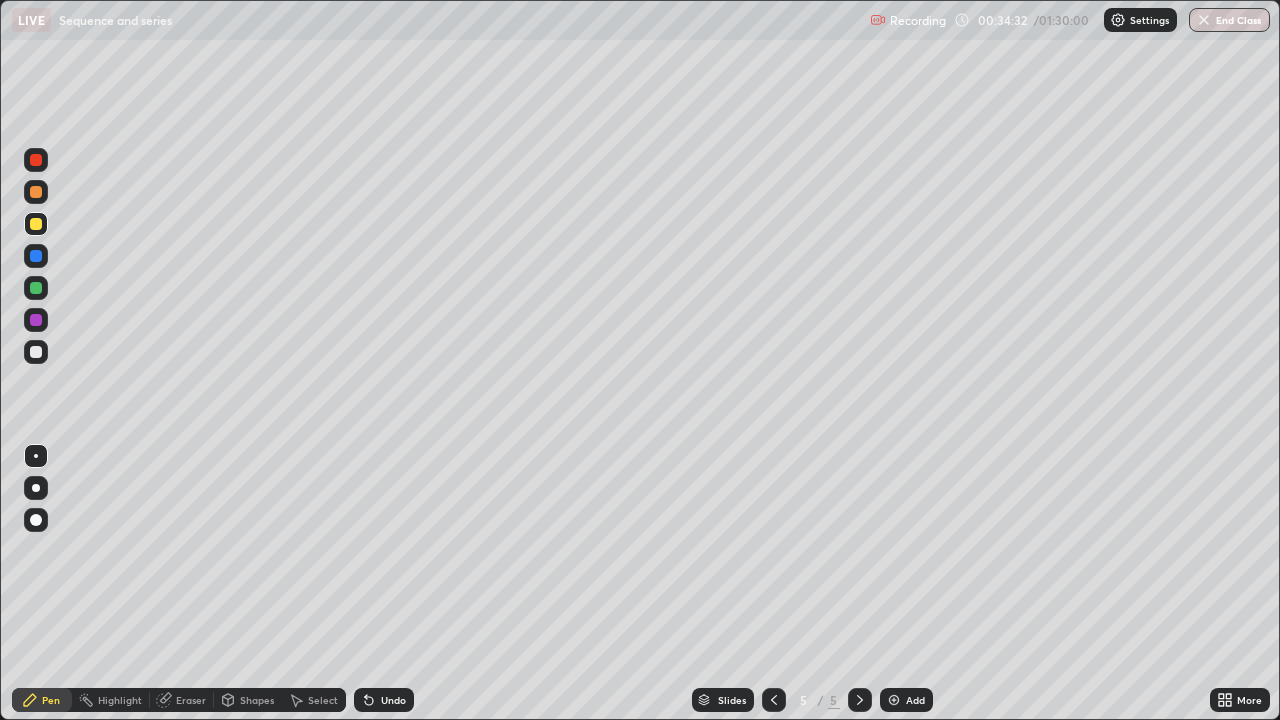 click 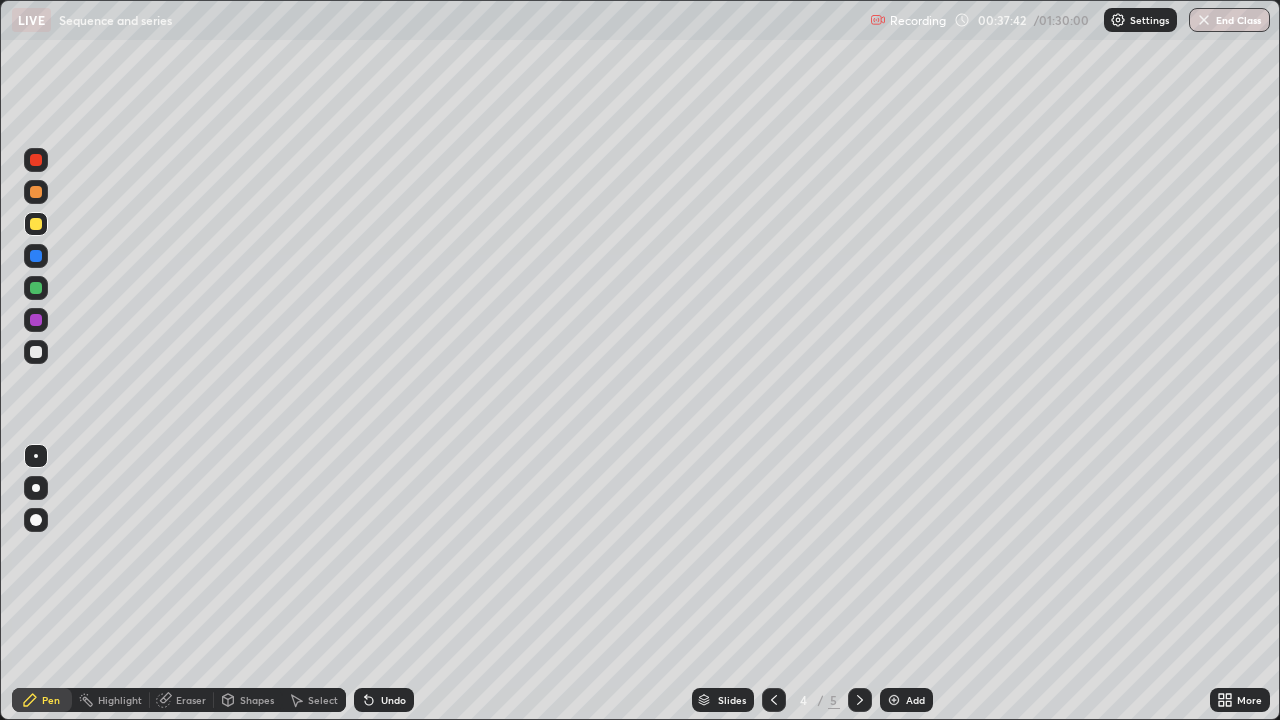click at bounding box center [36, 192] 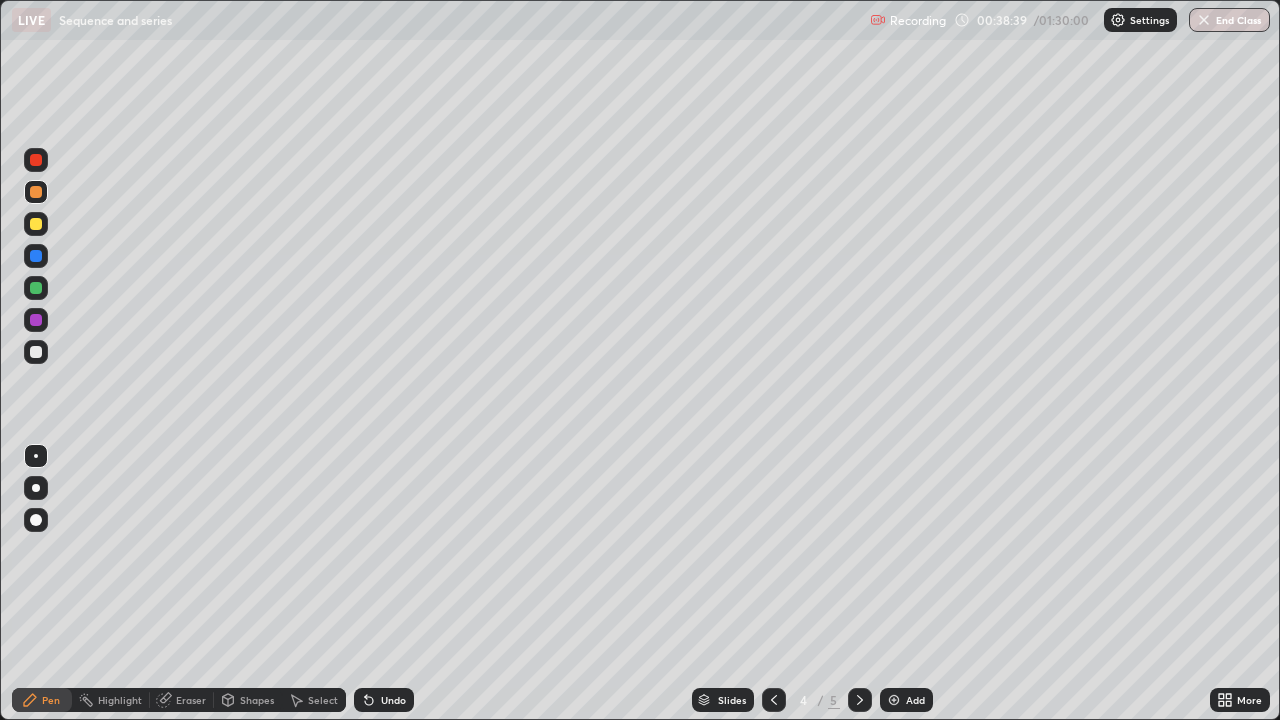 click on "Eraser" at bounding box center [191, 700] 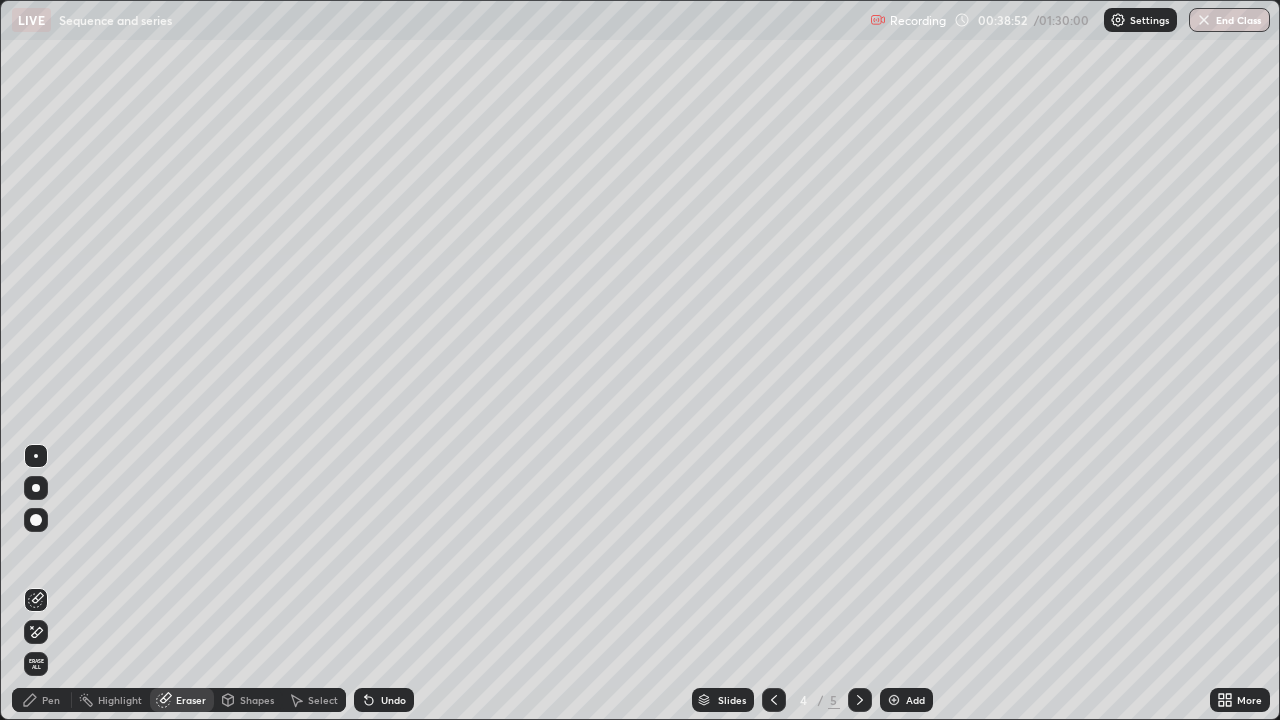 click on "Pen" at bounding box center [51, 700] 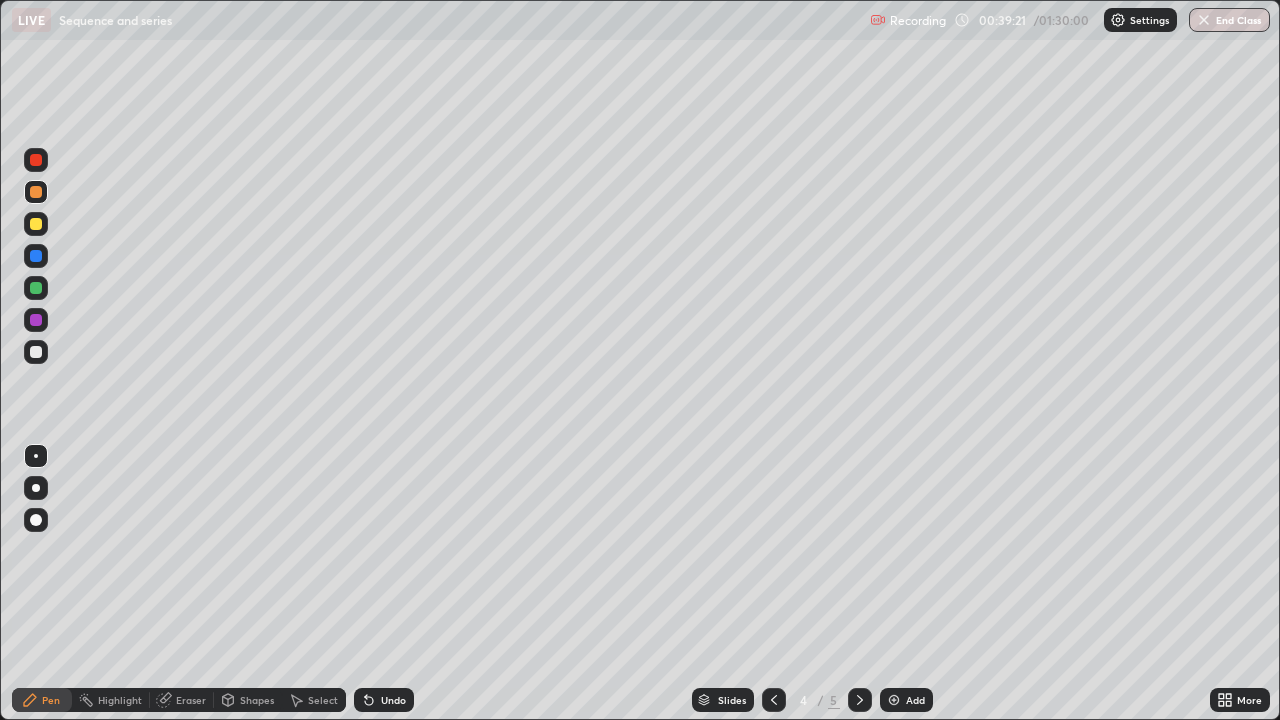click at bounding box center [36, 224] 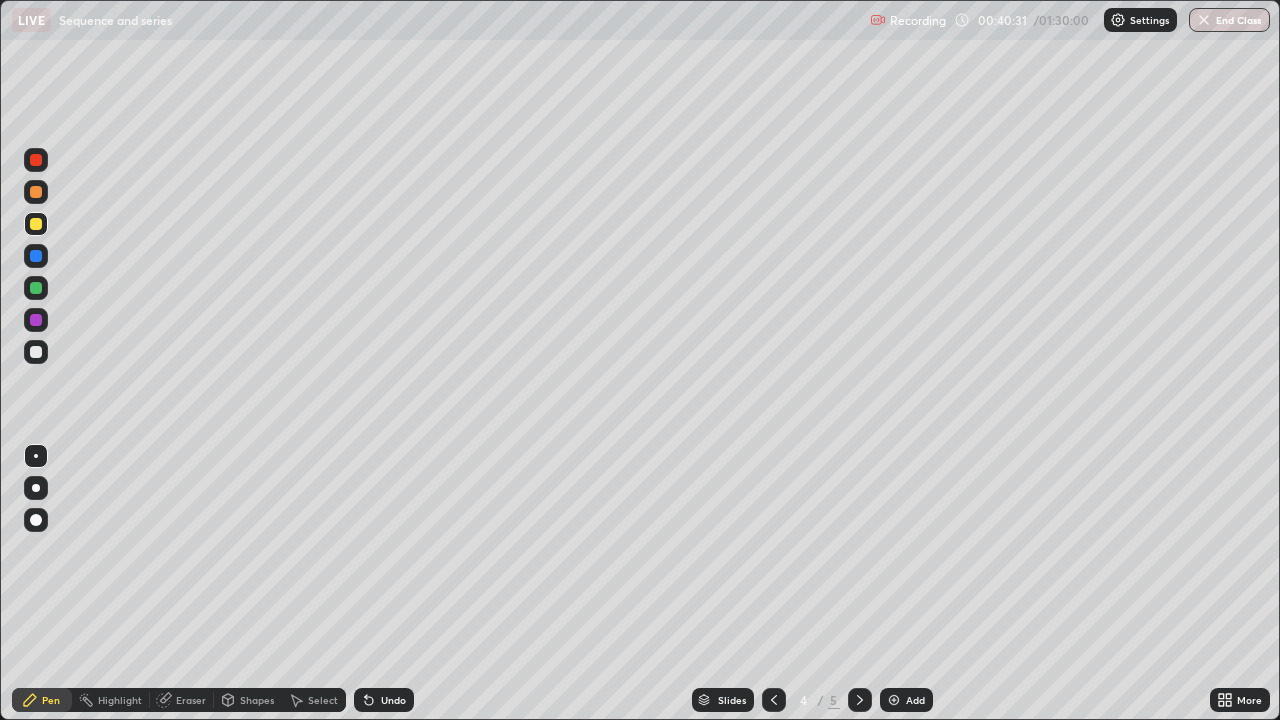 click at bounding box center [36, 192] 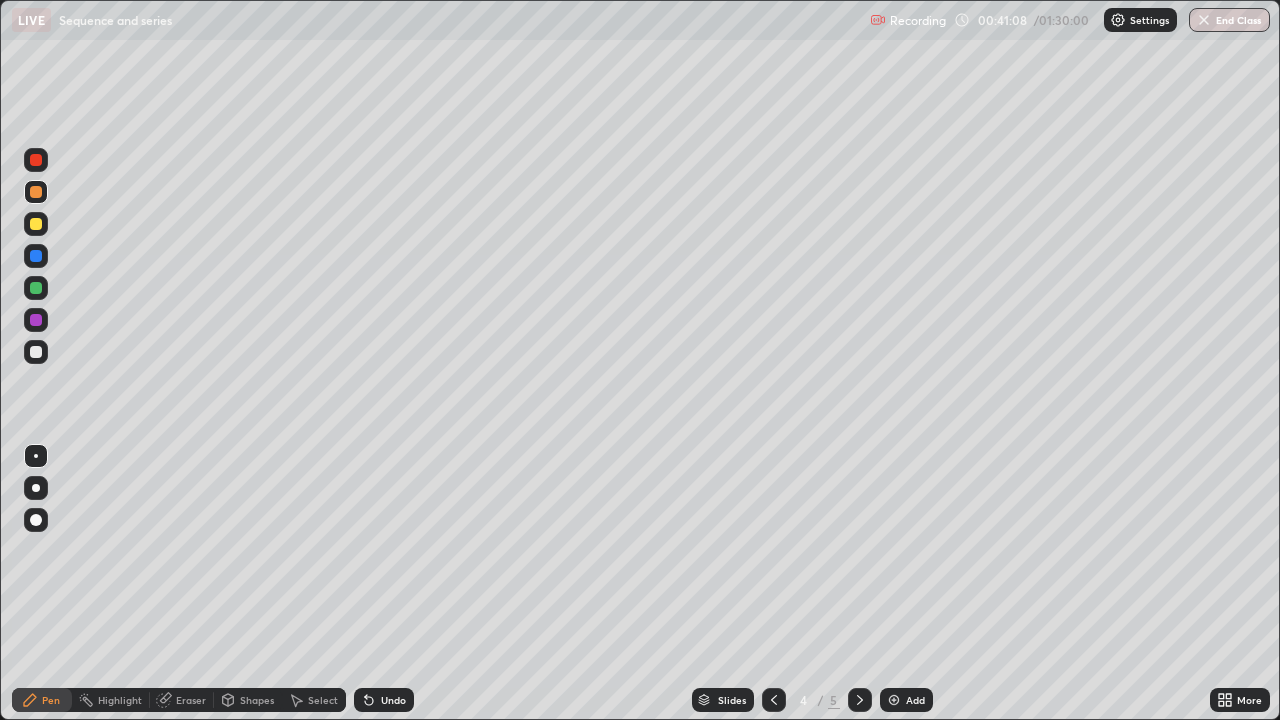 click at bounding box center [36, 352] 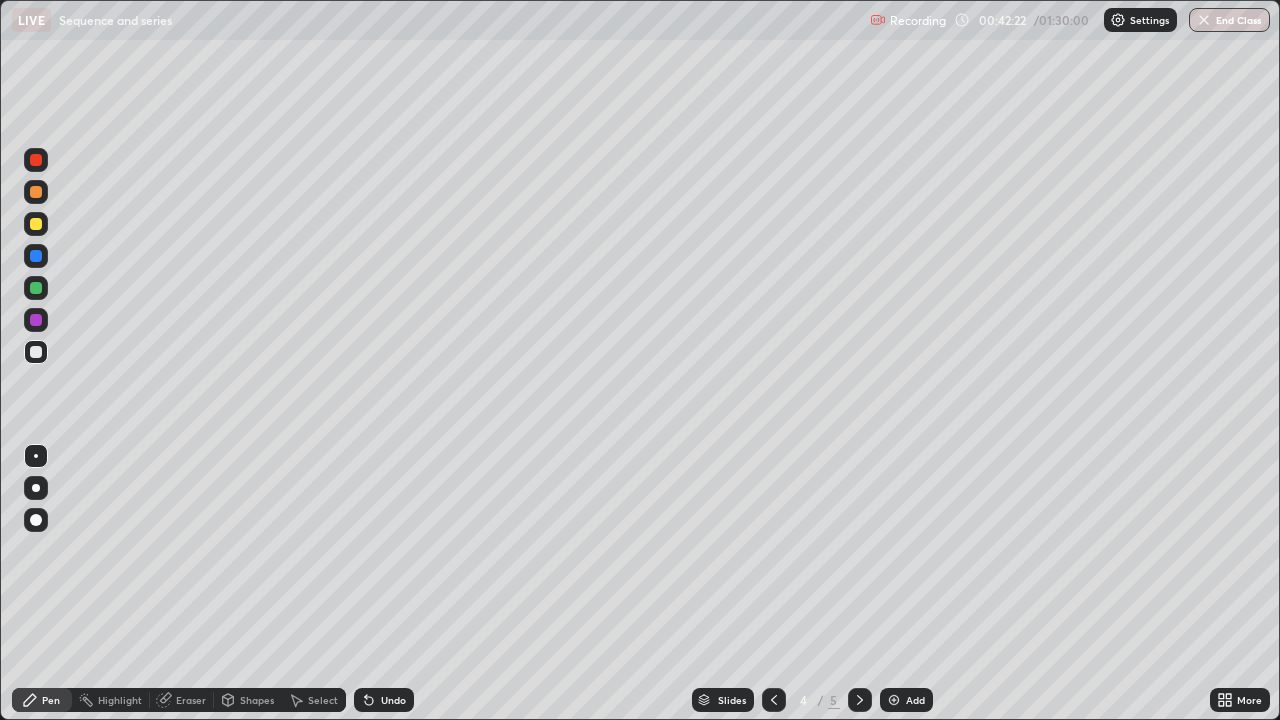 click at bounding box center (36, 320) 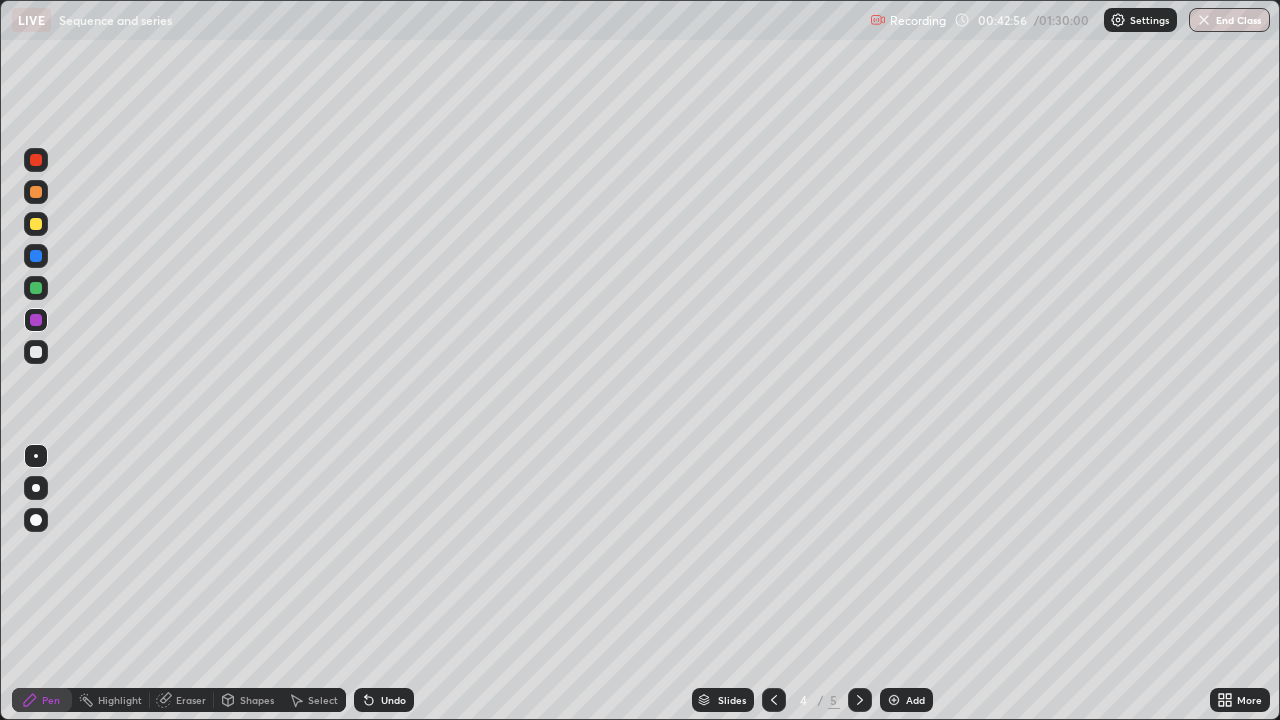 click at bounding box center [36, 224] 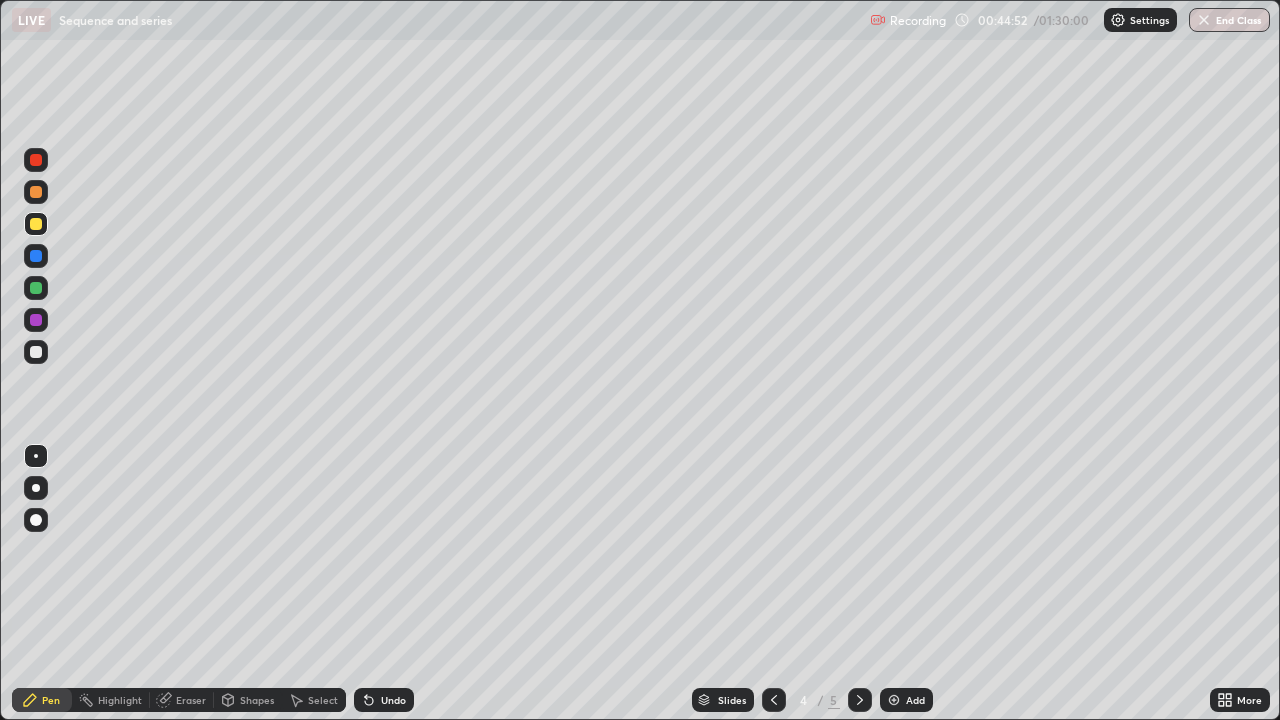 click at bounding box center (894, 700) 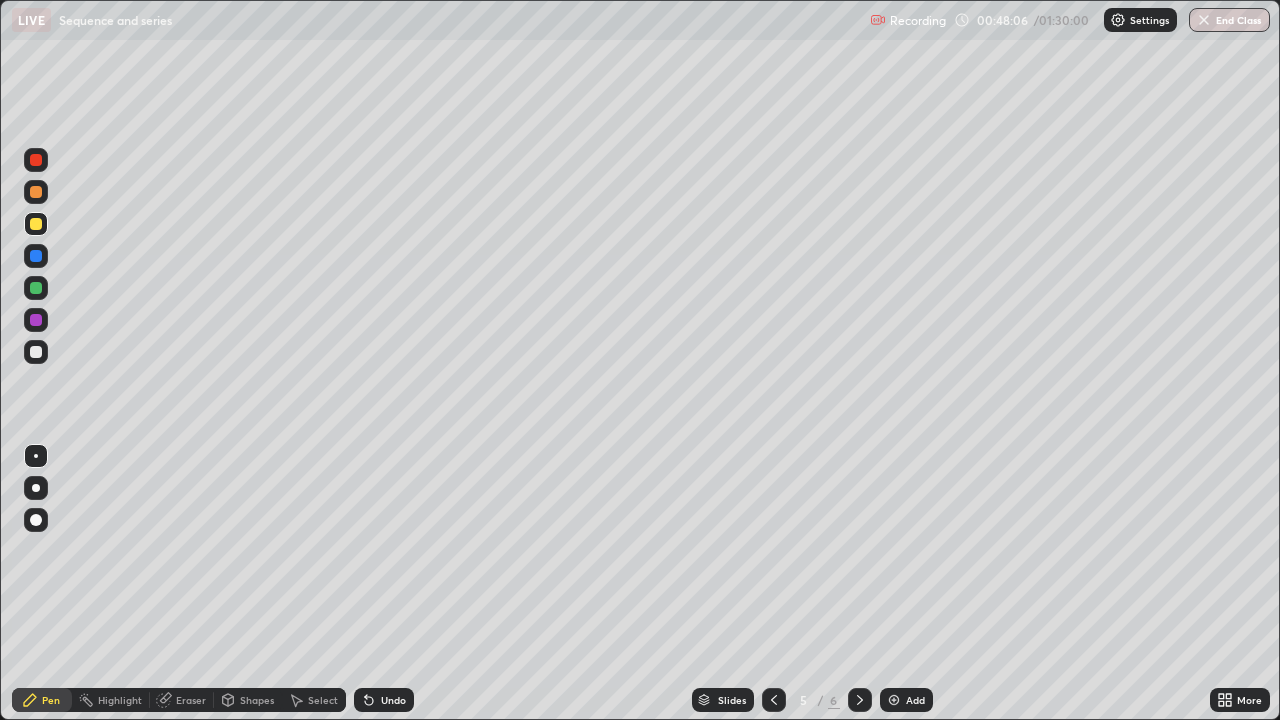 click 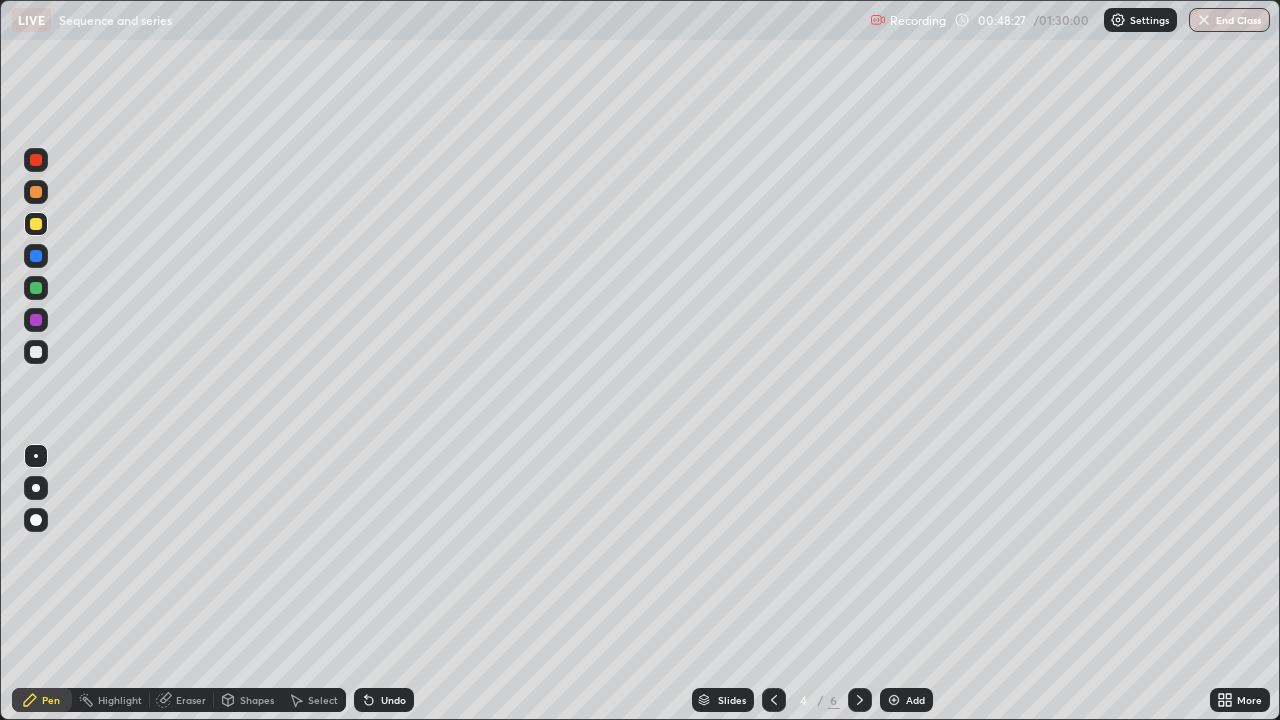 click 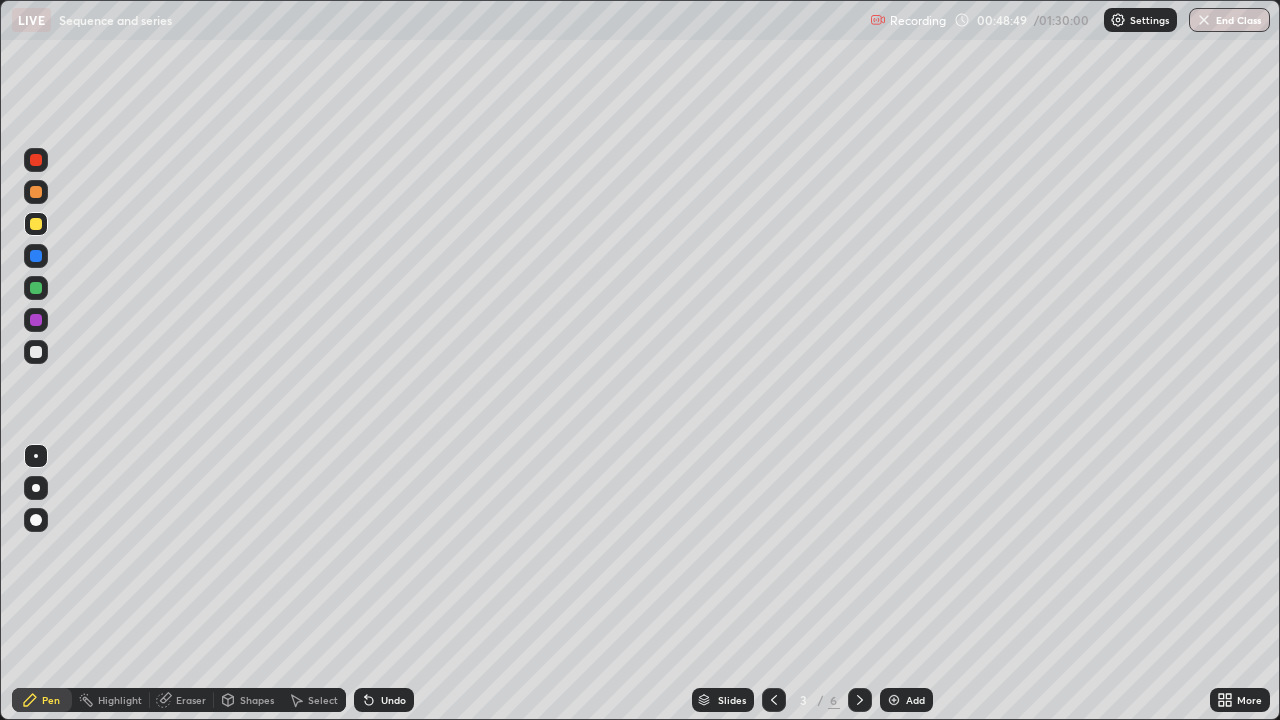 click at bounding box center (860, 700) 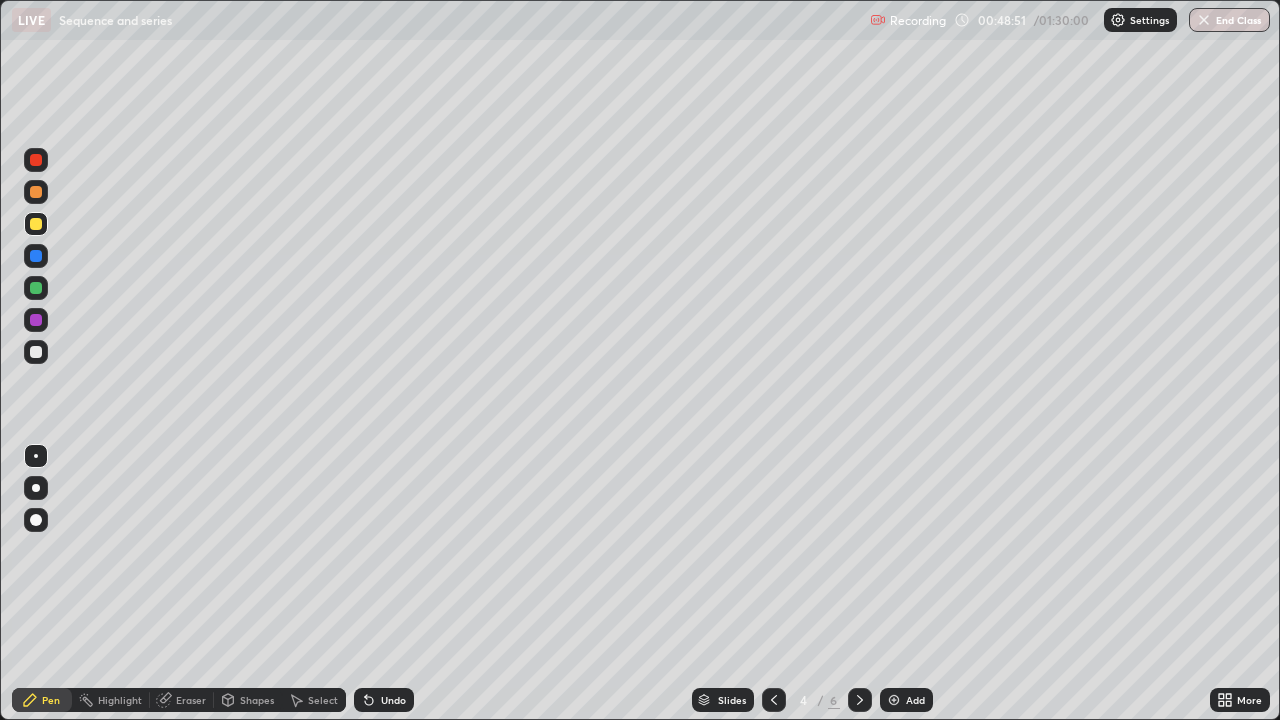 click 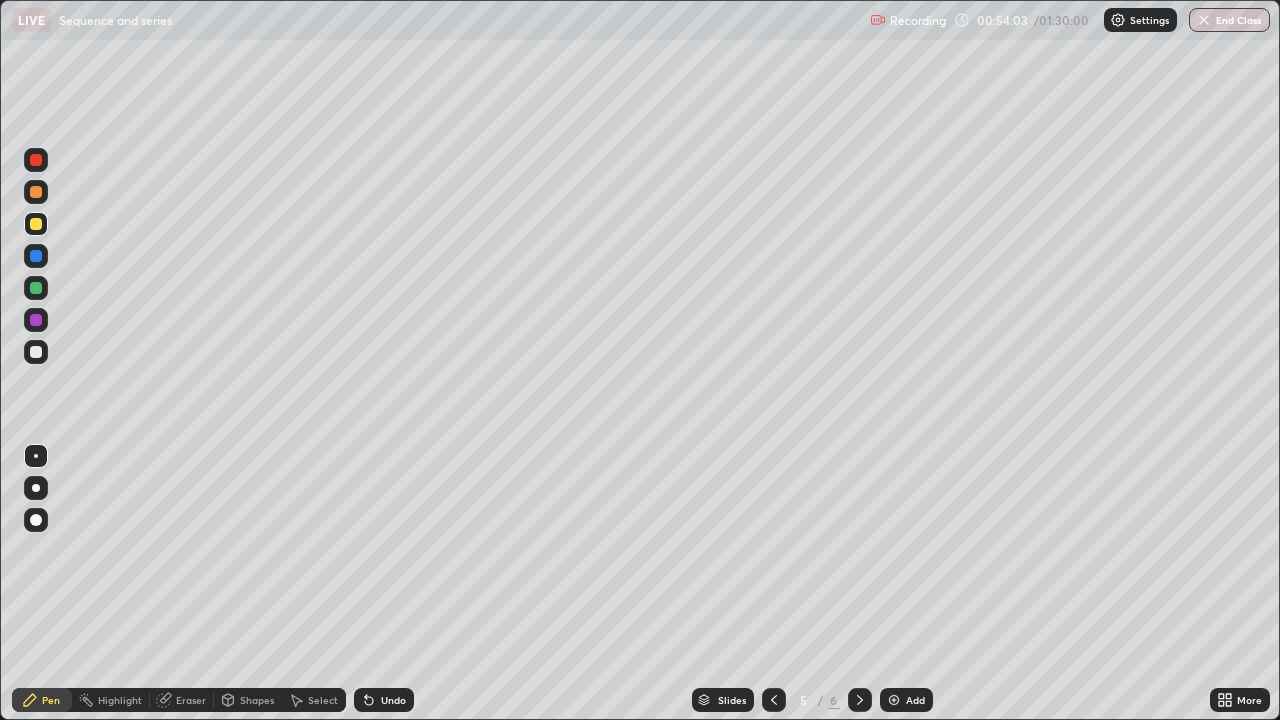 click at bounding box center [36, 256] 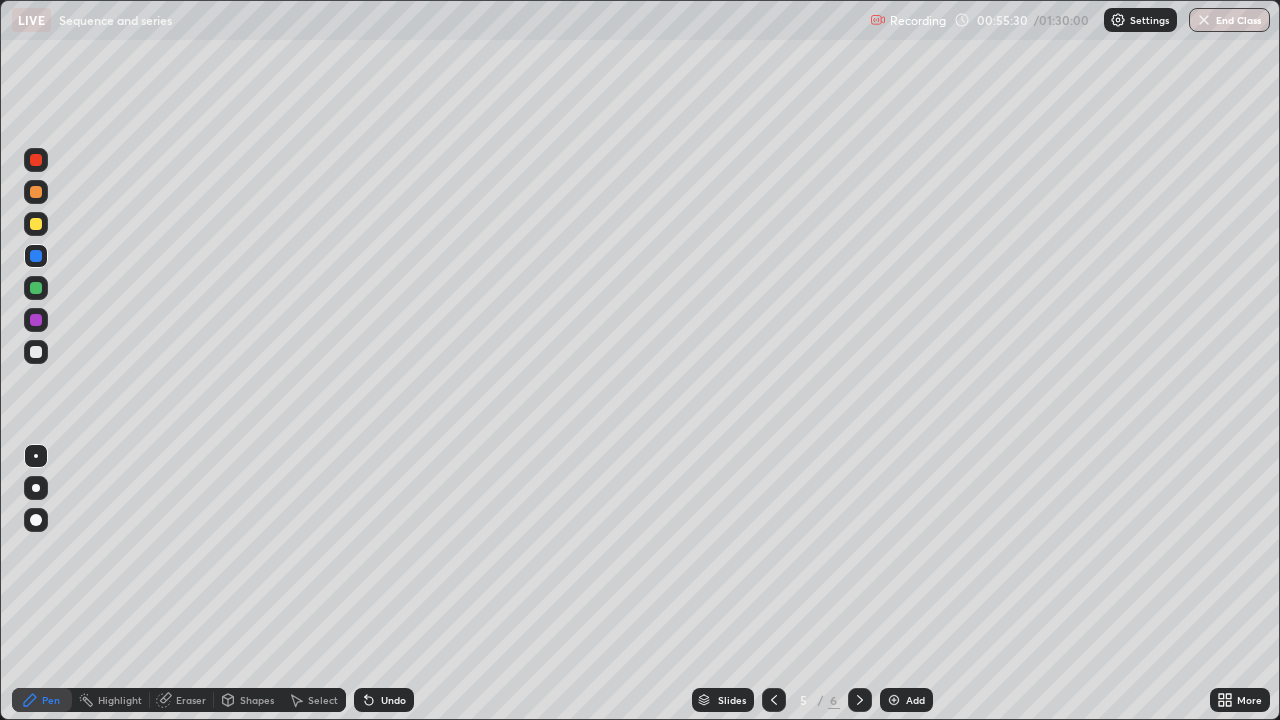 click at bounding box center (36, 352) 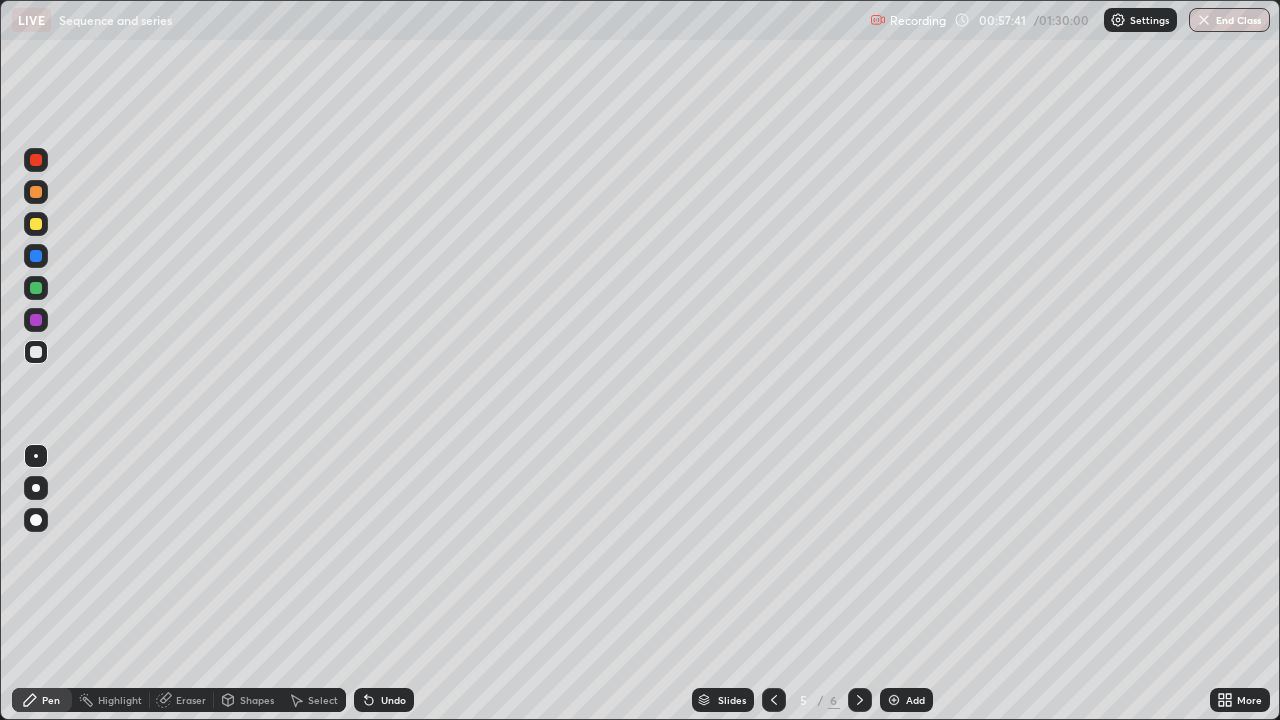 click at bounding box center (36, 320) 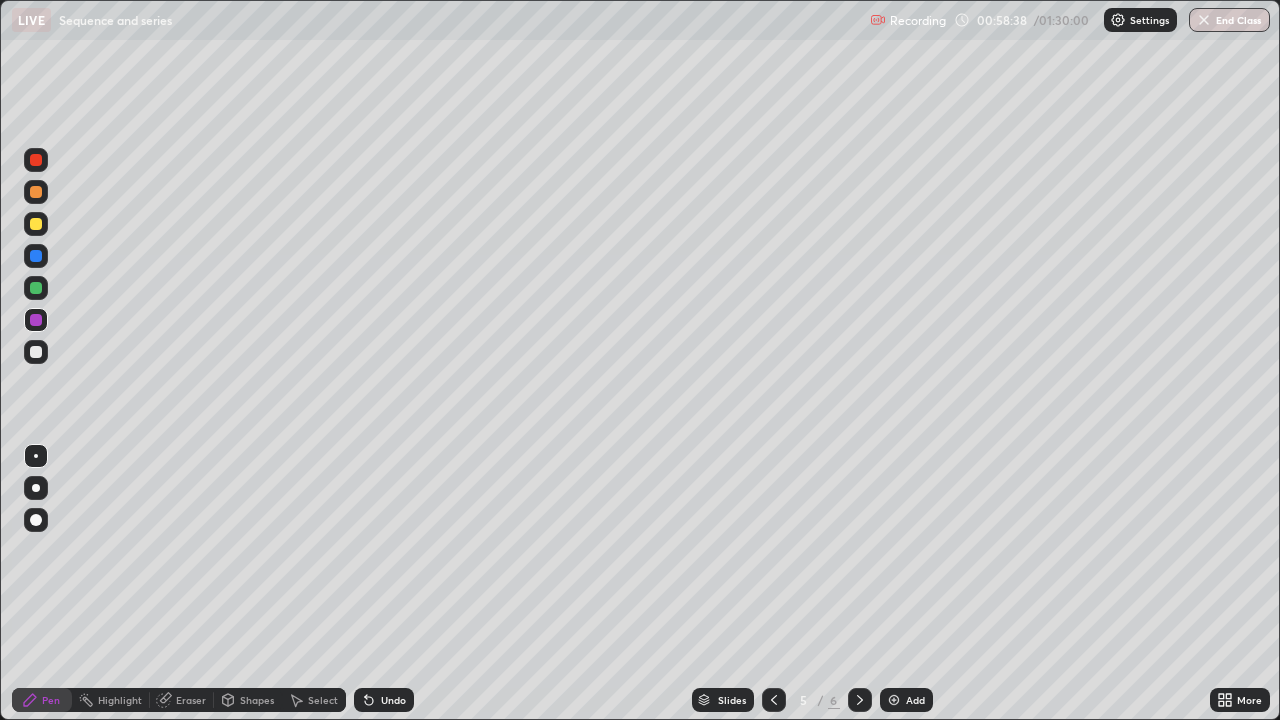 click on "Eraser" at bounding box center (191, 700) 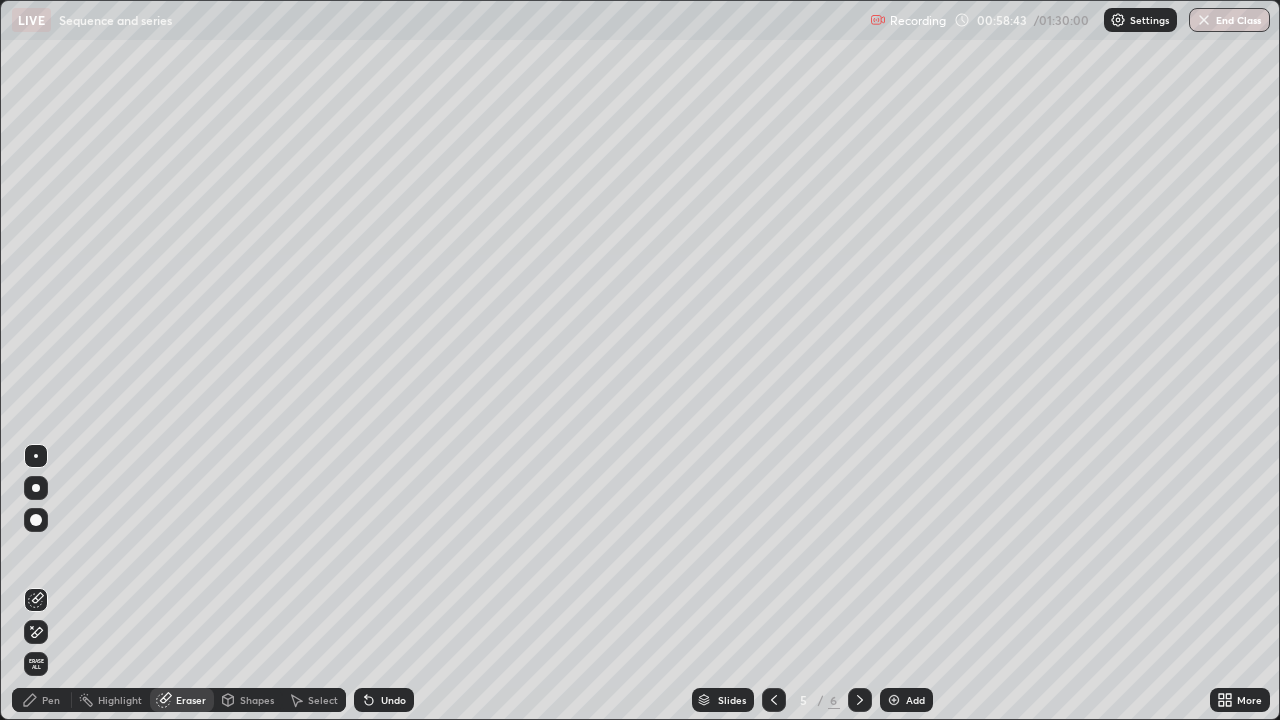 click on "Pen" at bounding box center [51, 700] 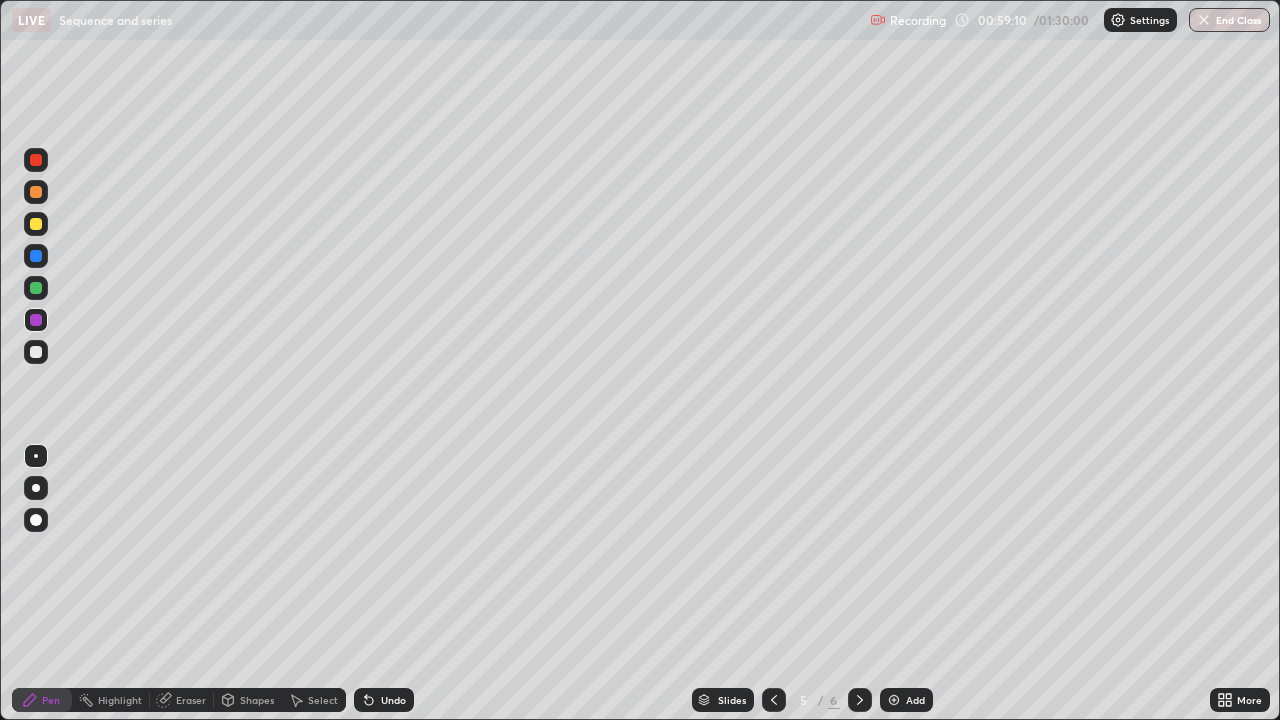 click at bounding box center (894, 700) 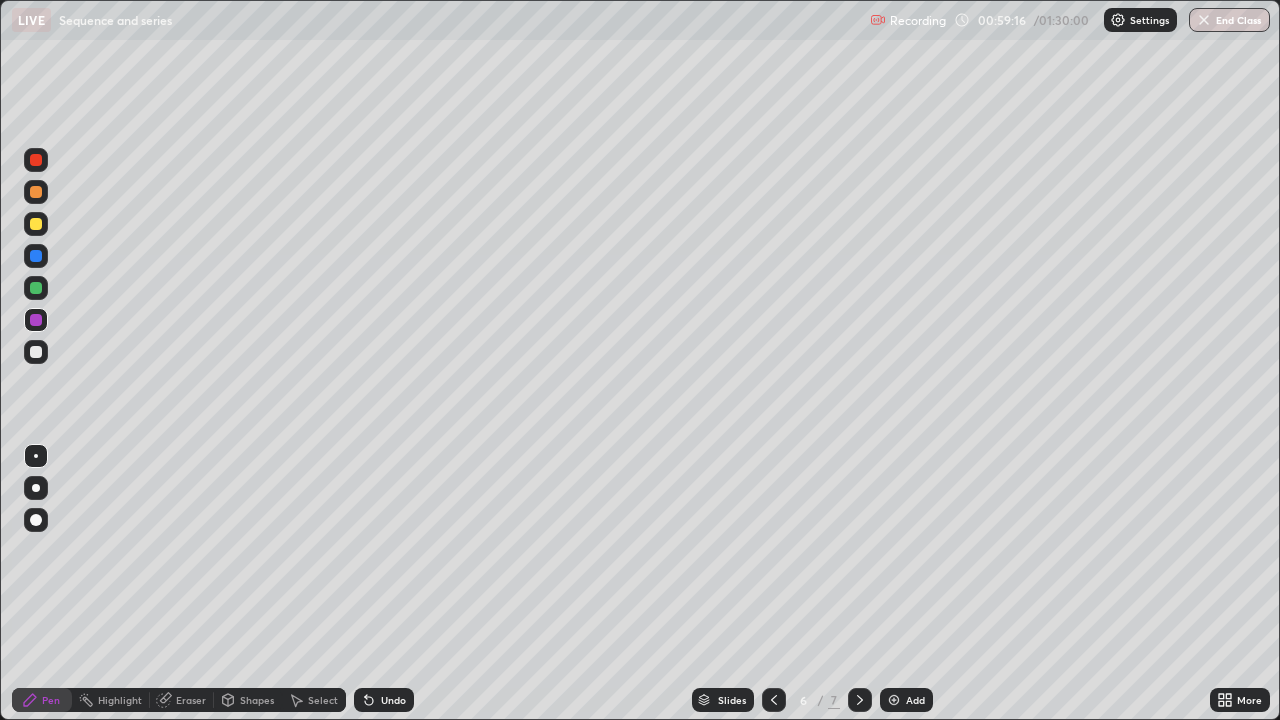 click 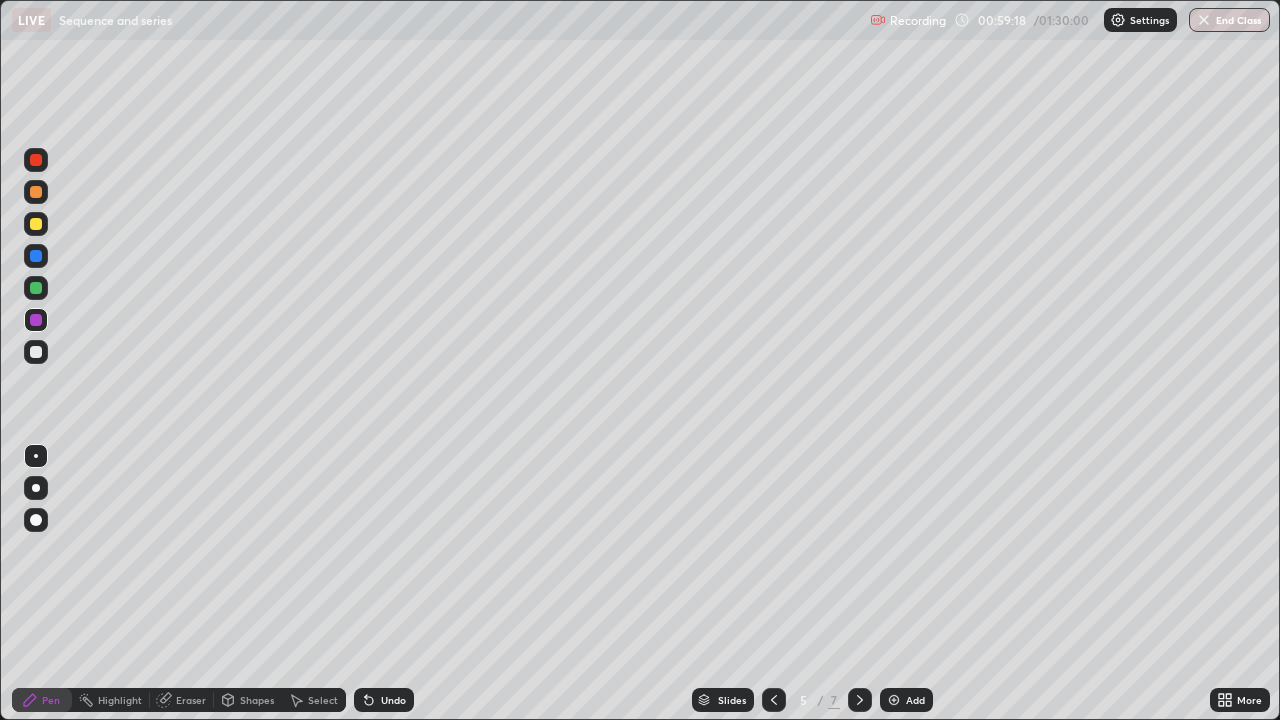 click 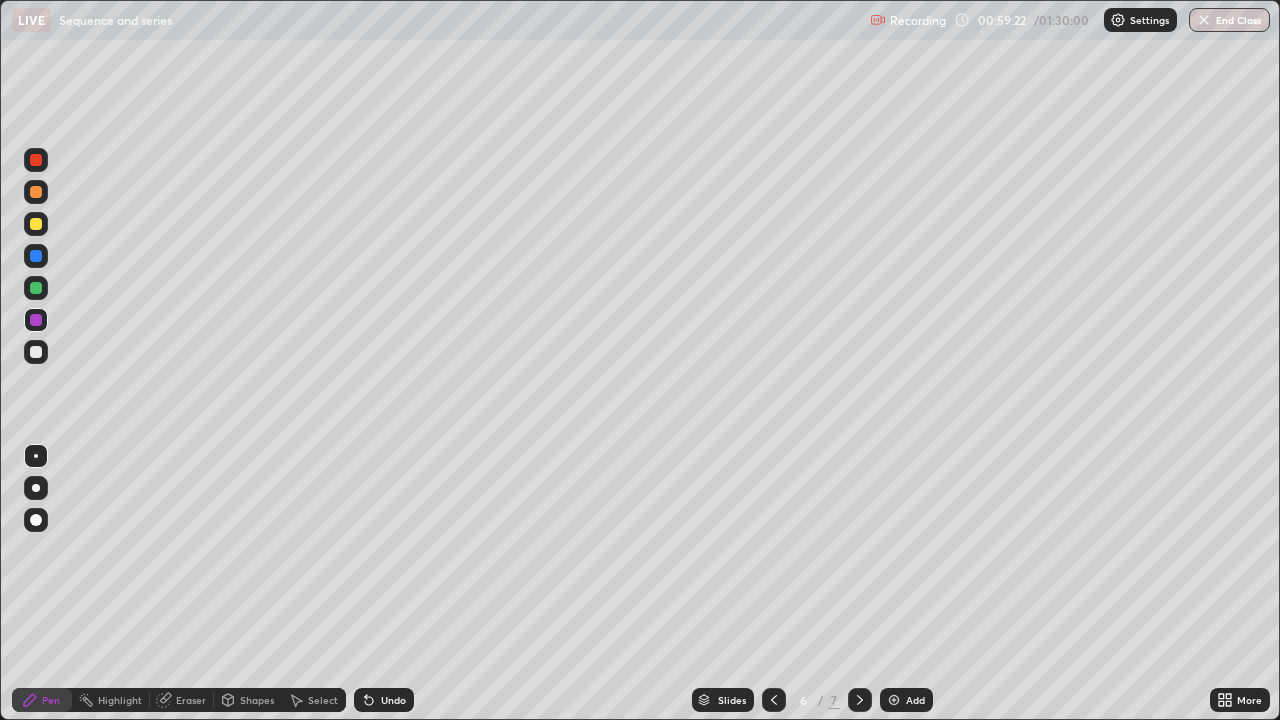 click 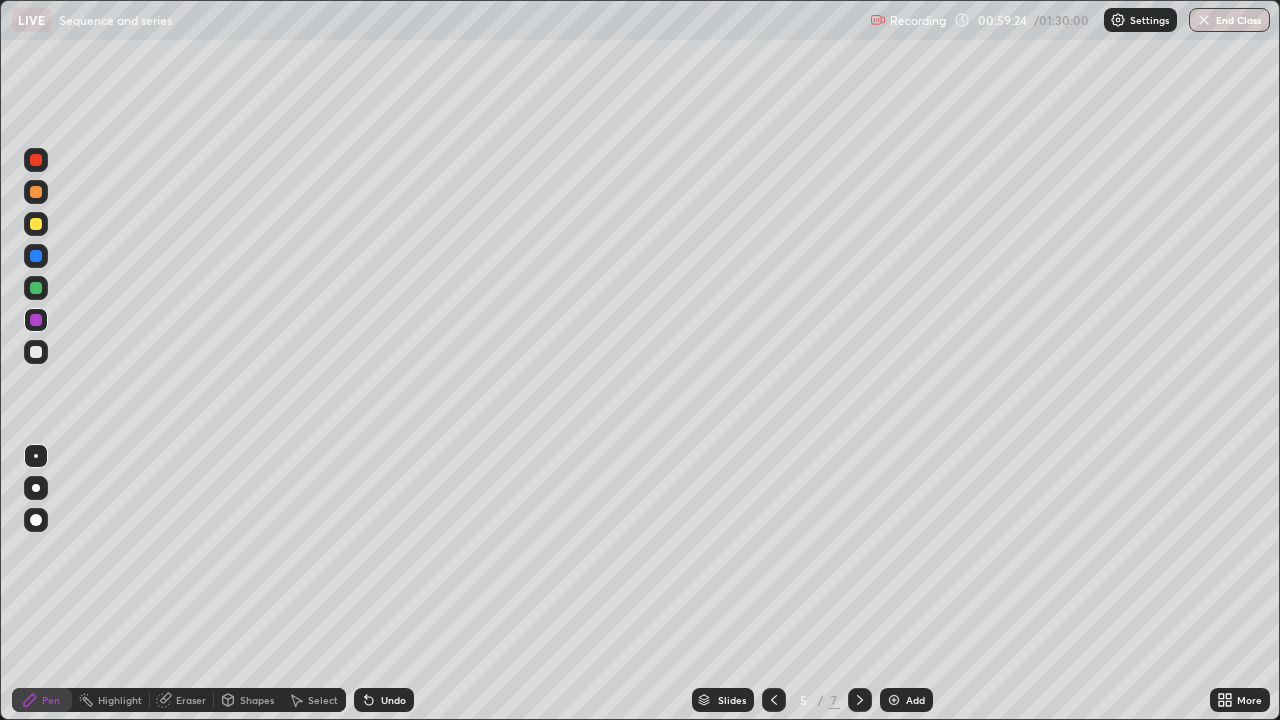click 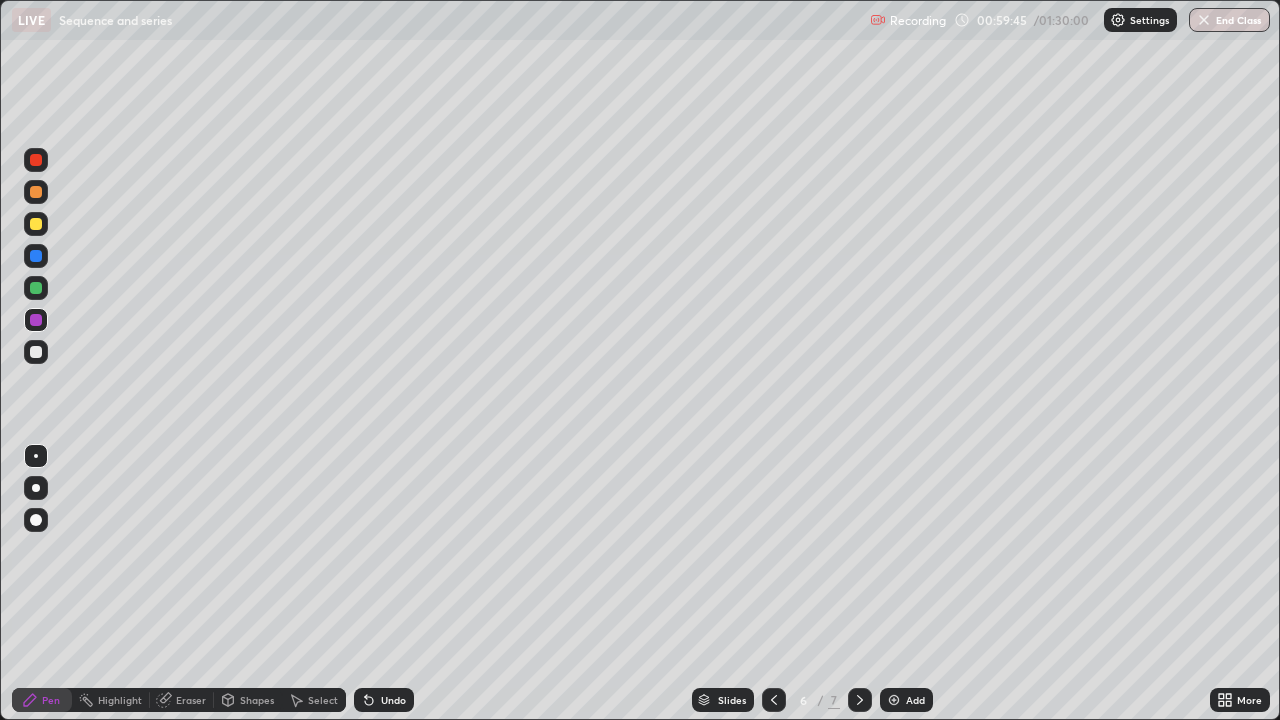 click at bounding box center [36, 192] 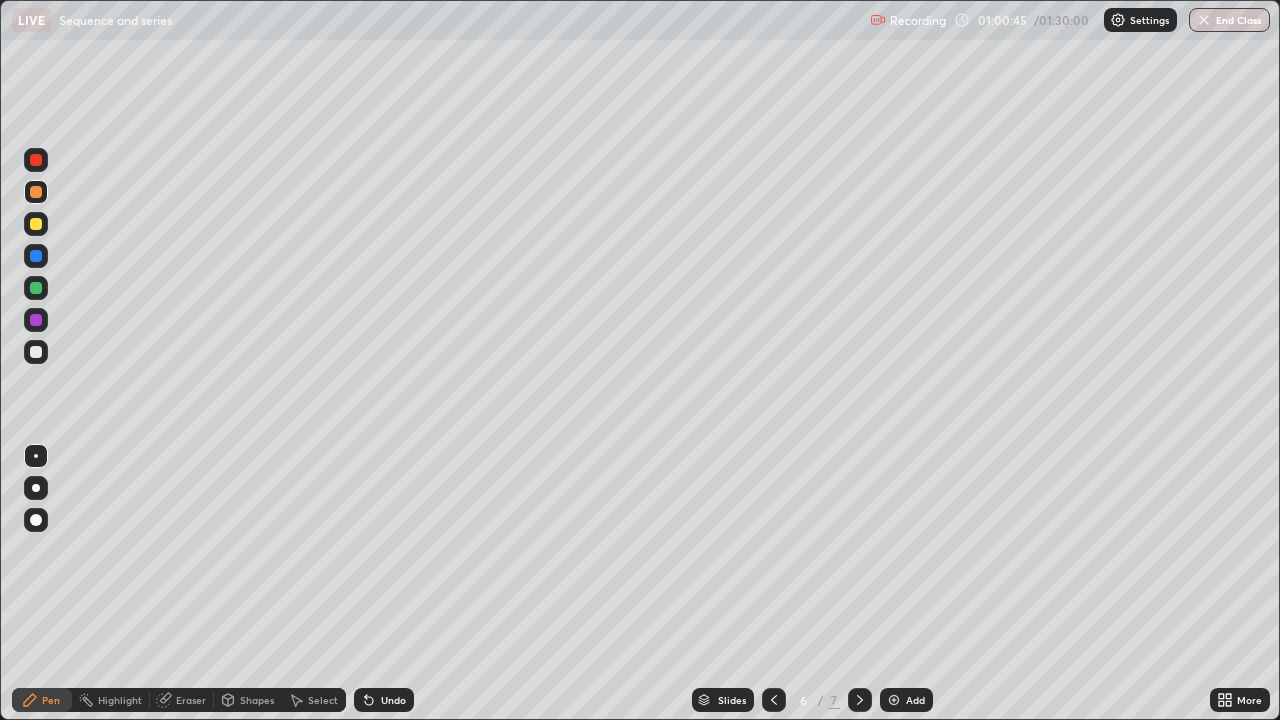click at bounding box center [36, 224] 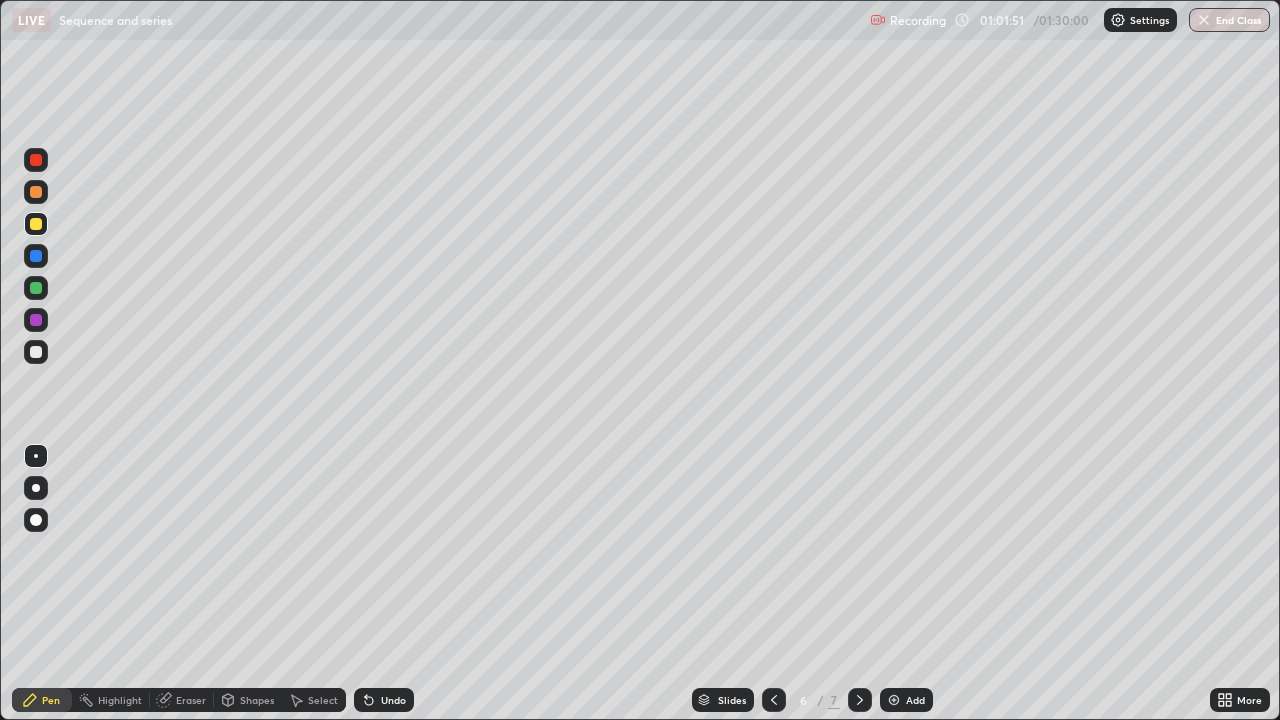 click at bounding box center [774, 700] 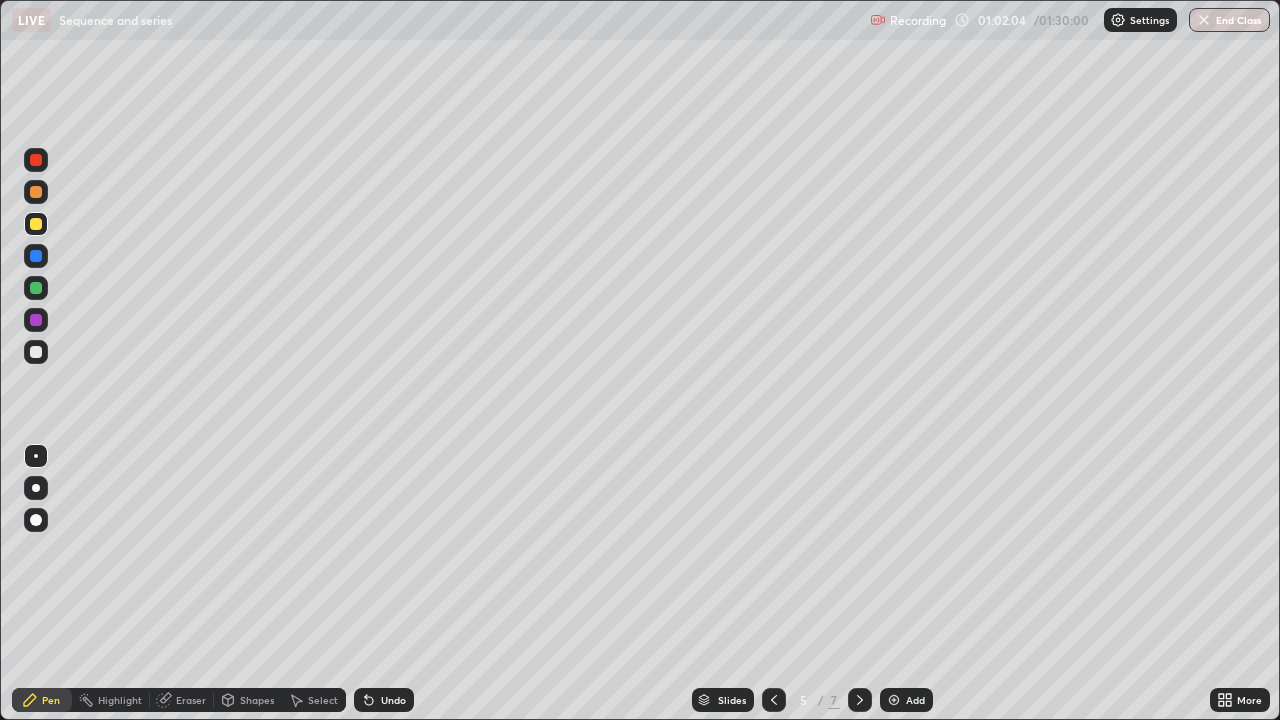 click 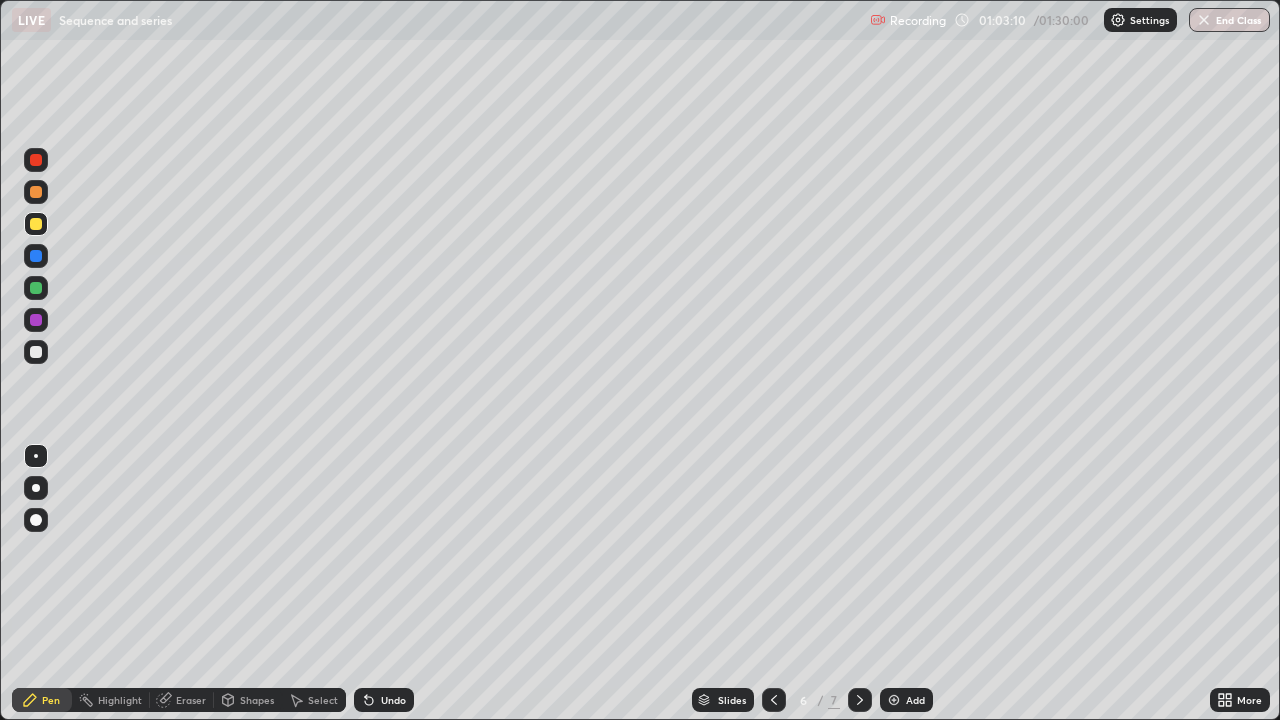 click at bounding box center [860, 700] 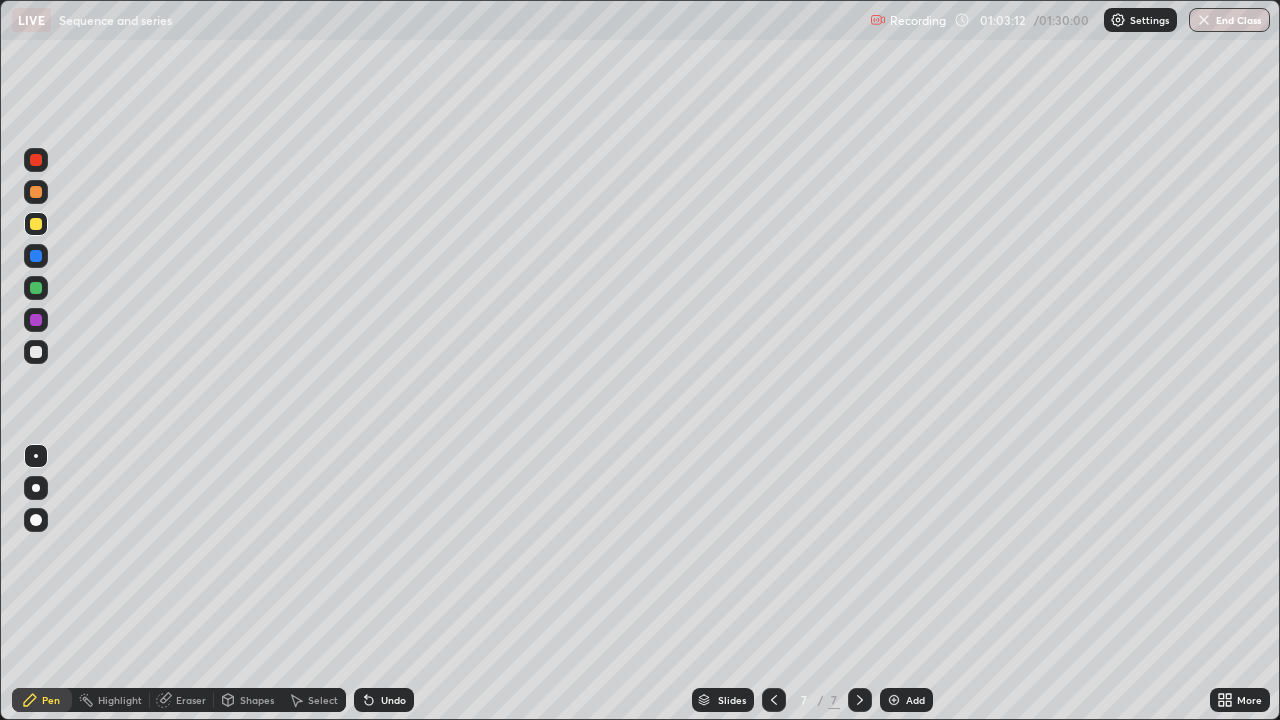 click 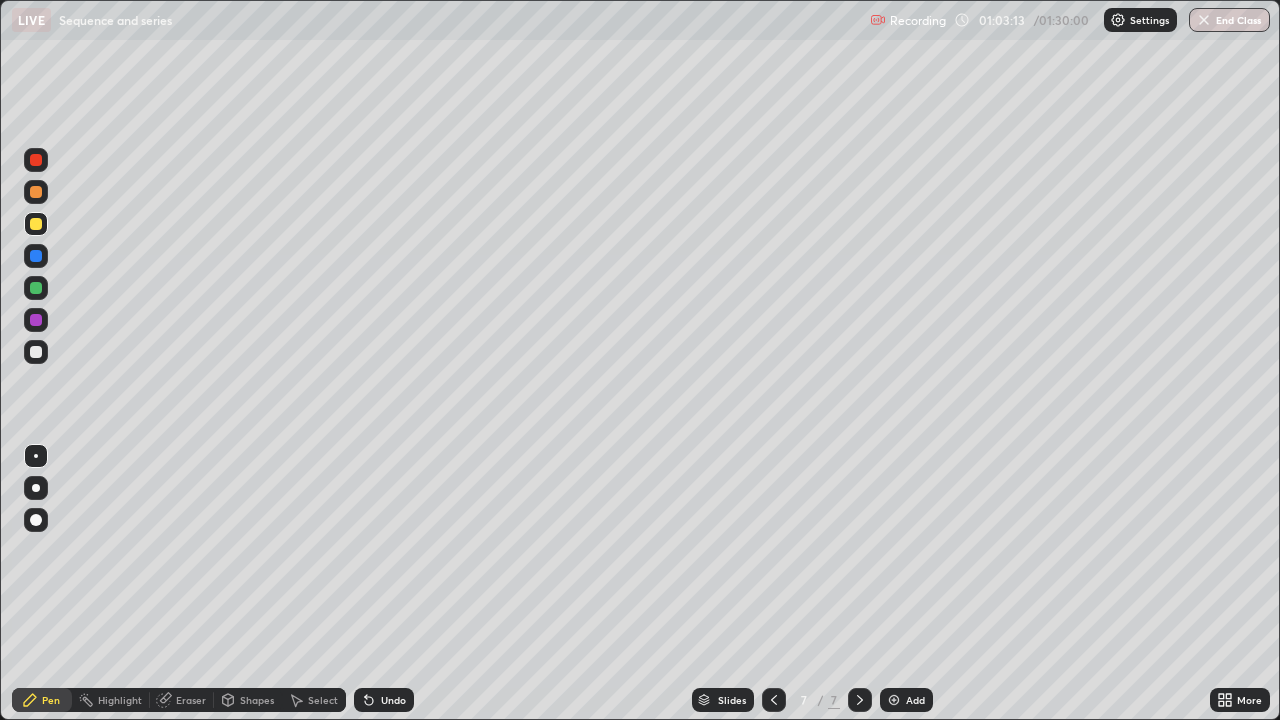 click at bounding box center (894, 700) 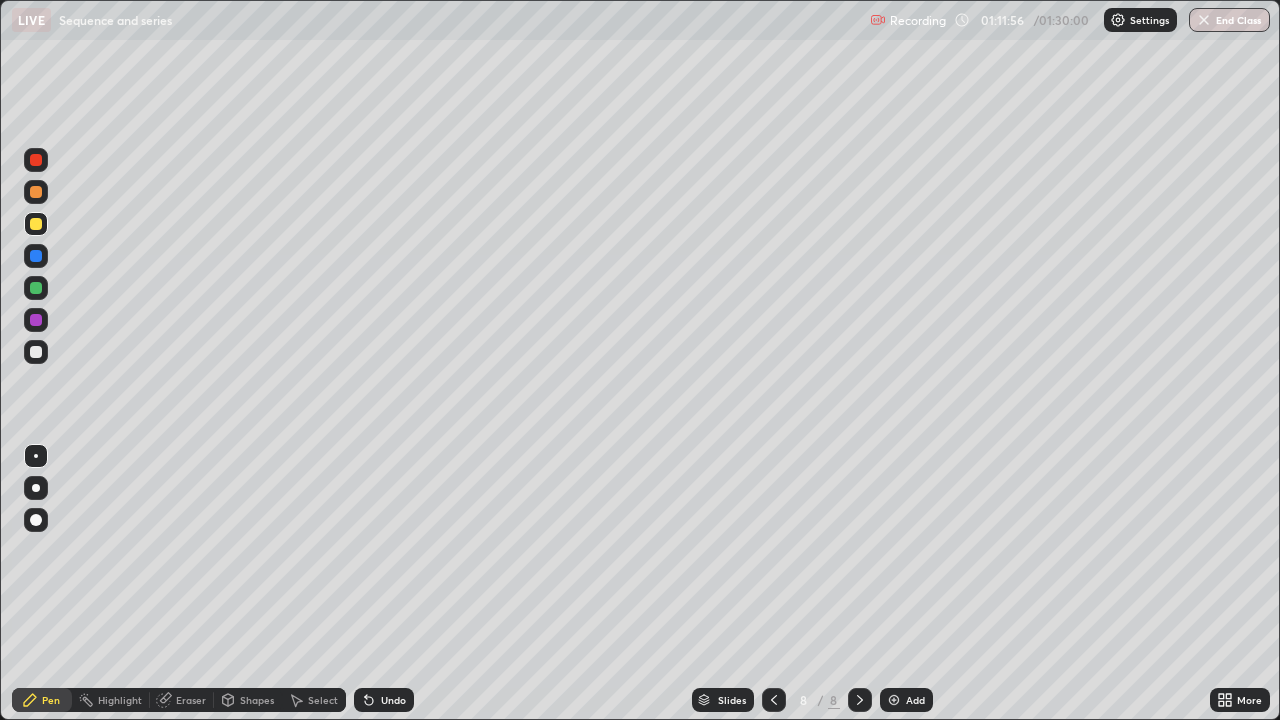 click at bounding box center (36, 256) 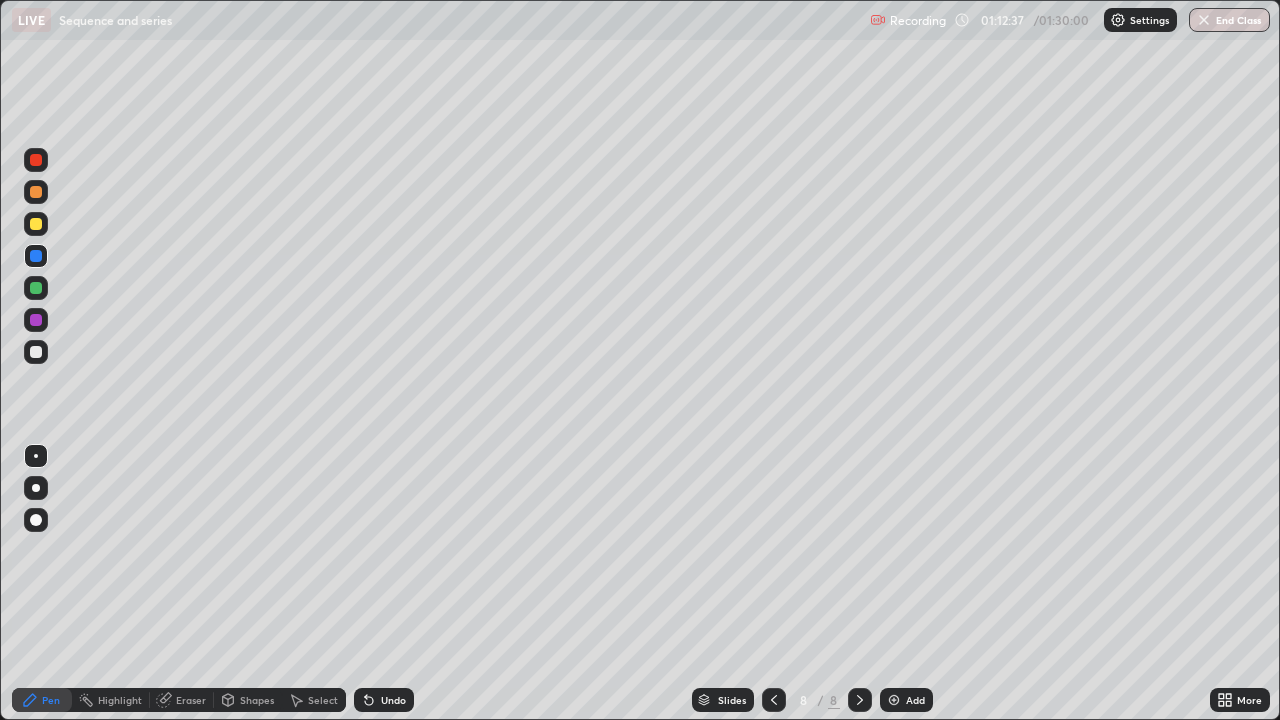 click at bounding box center [36, 352] 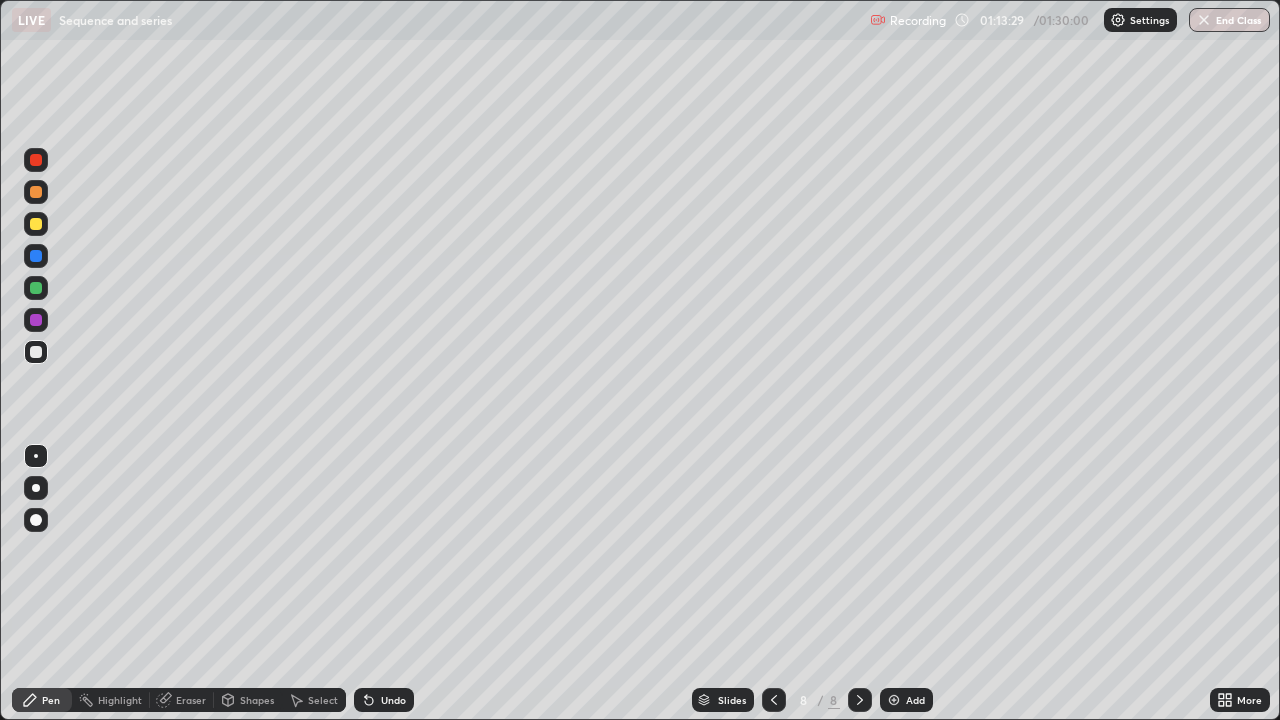 click at bounding box center [36, 288] 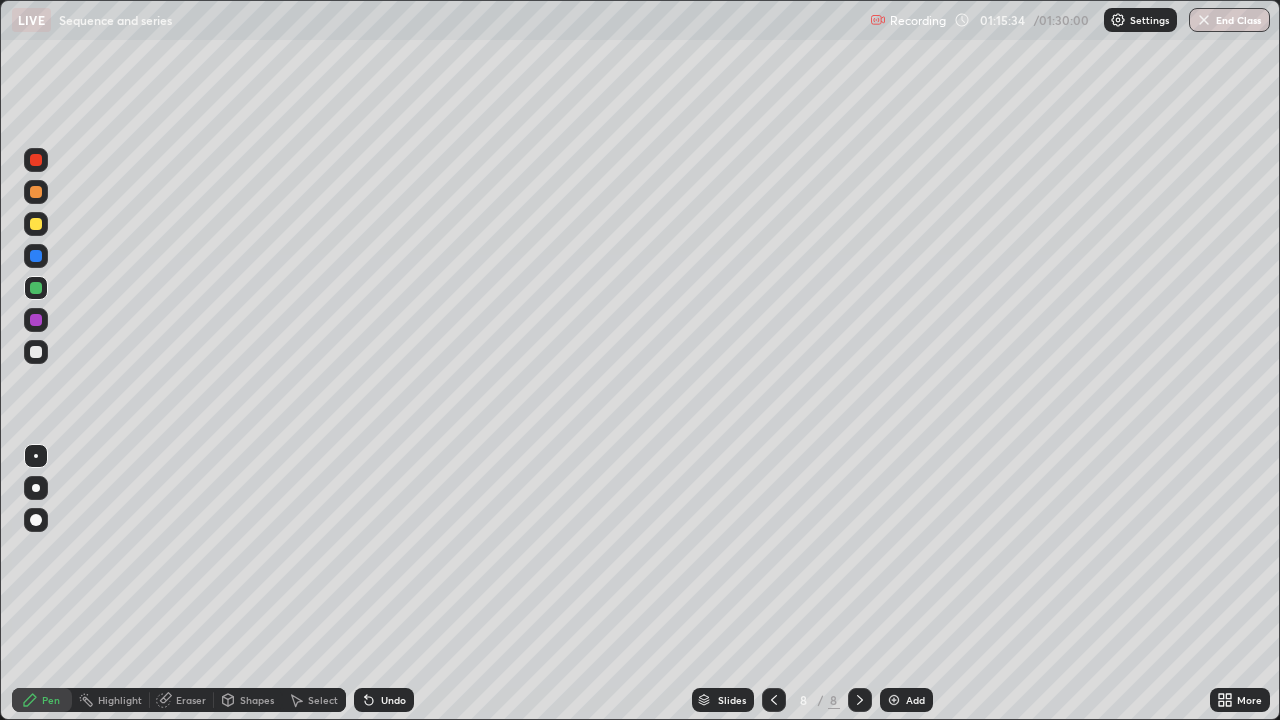click 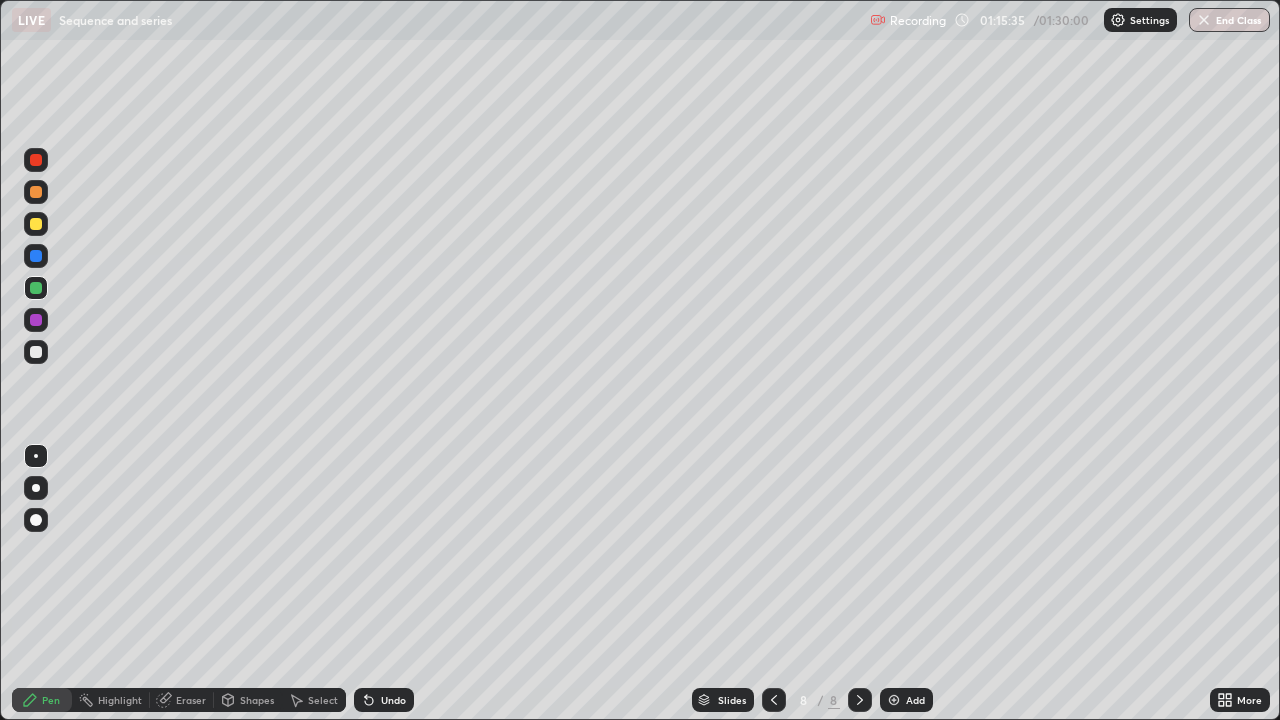 click at bounding box center [894, 700] 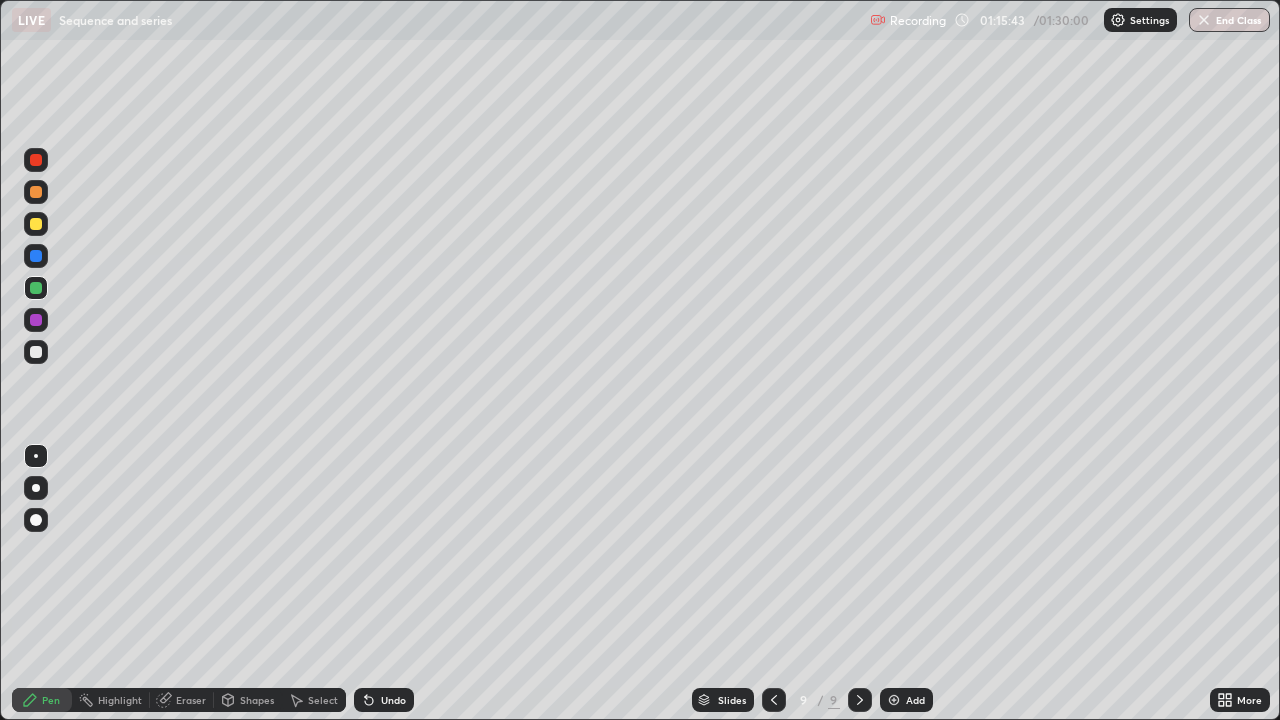 click 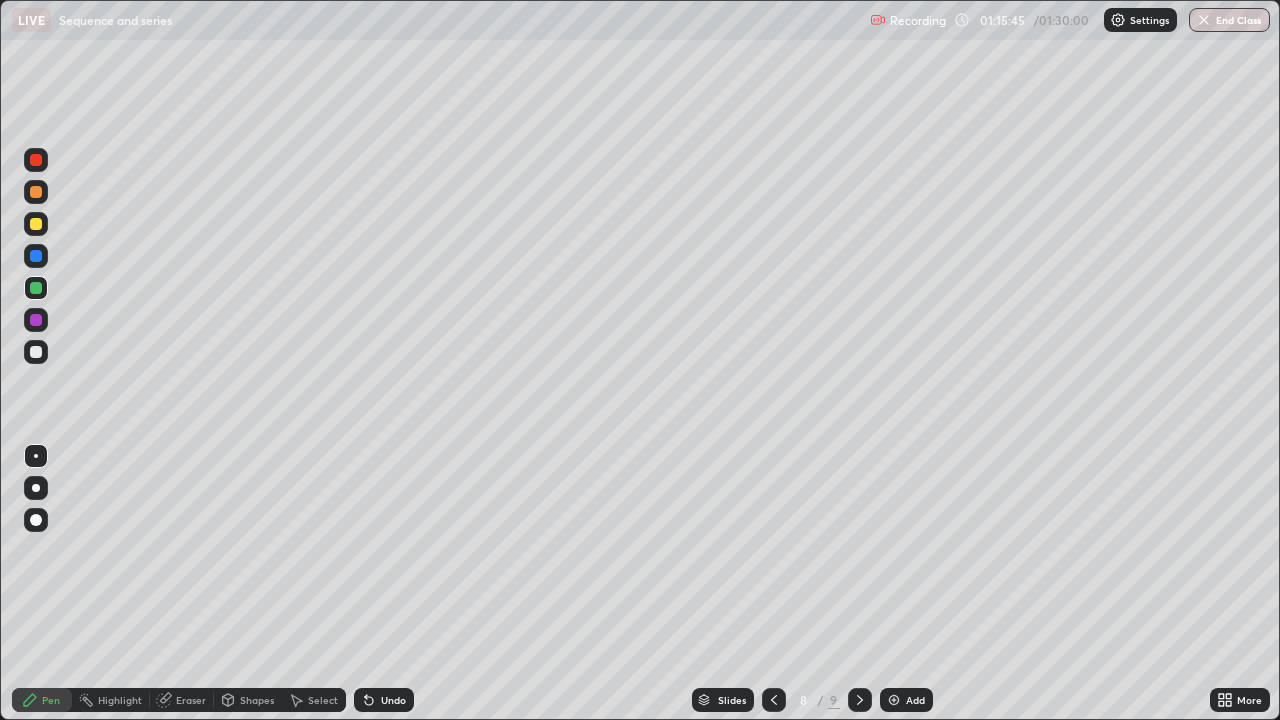 click 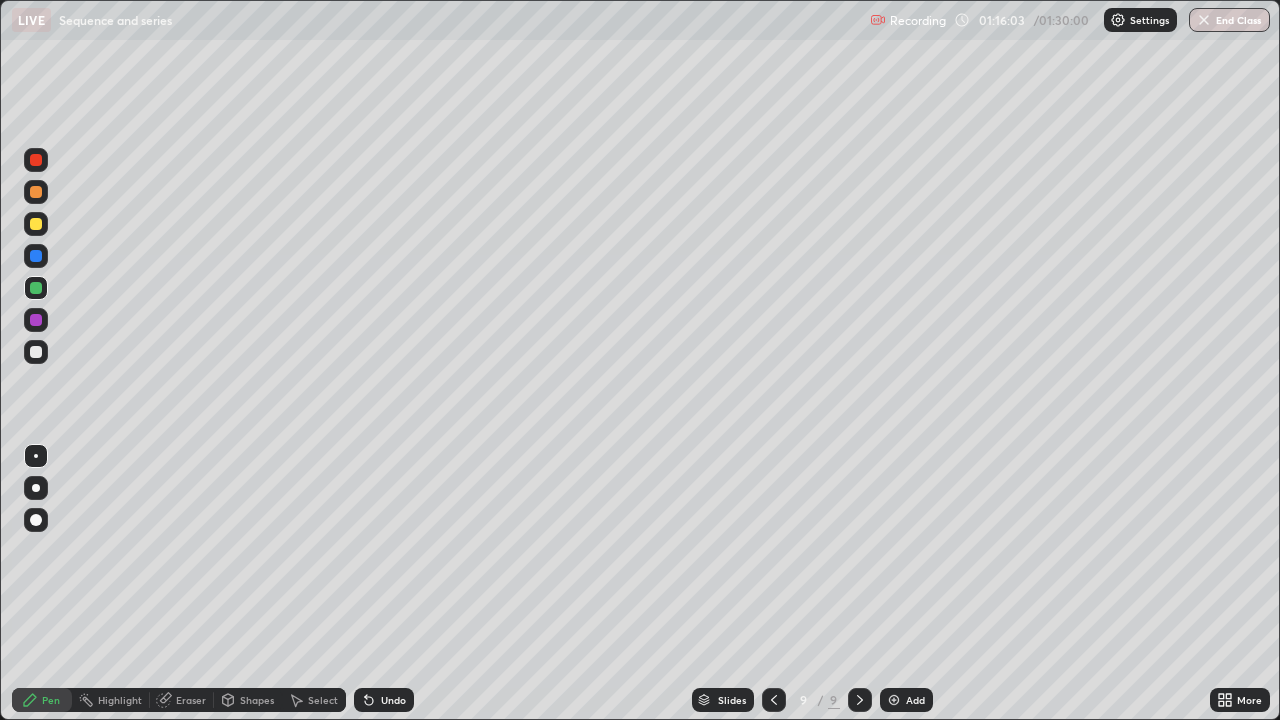 click at bounding box center [774, 700] 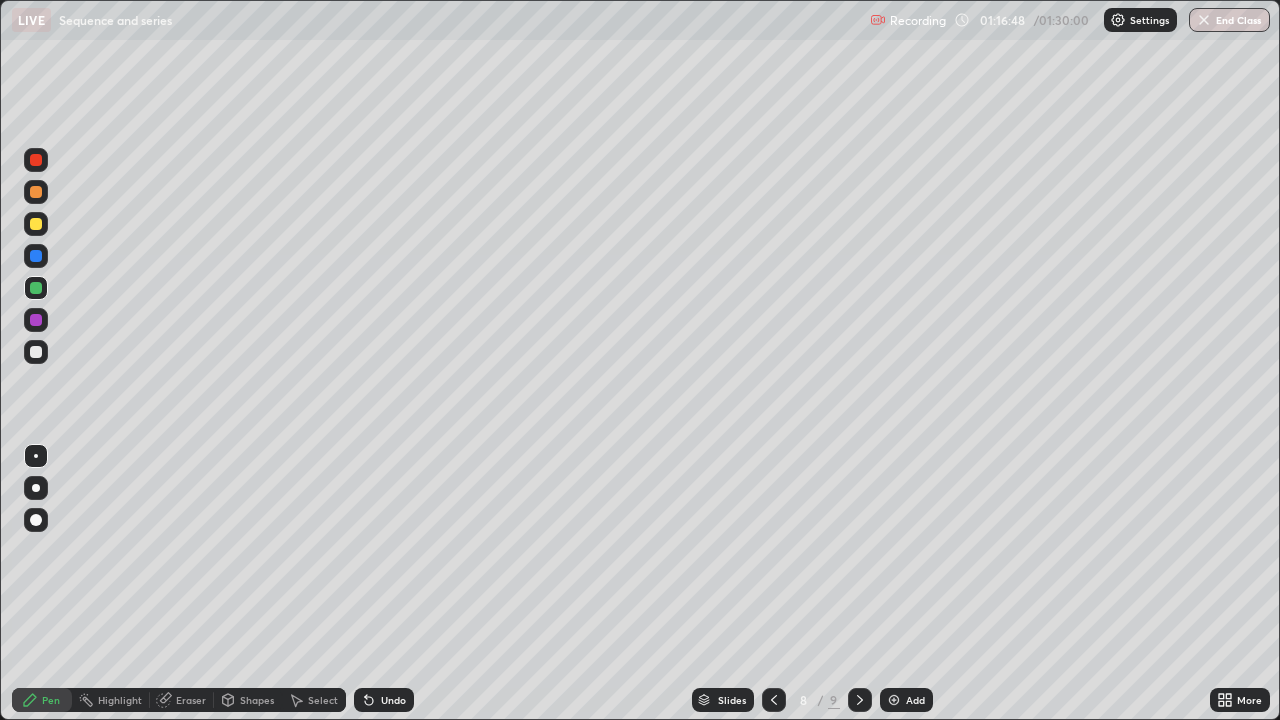 click 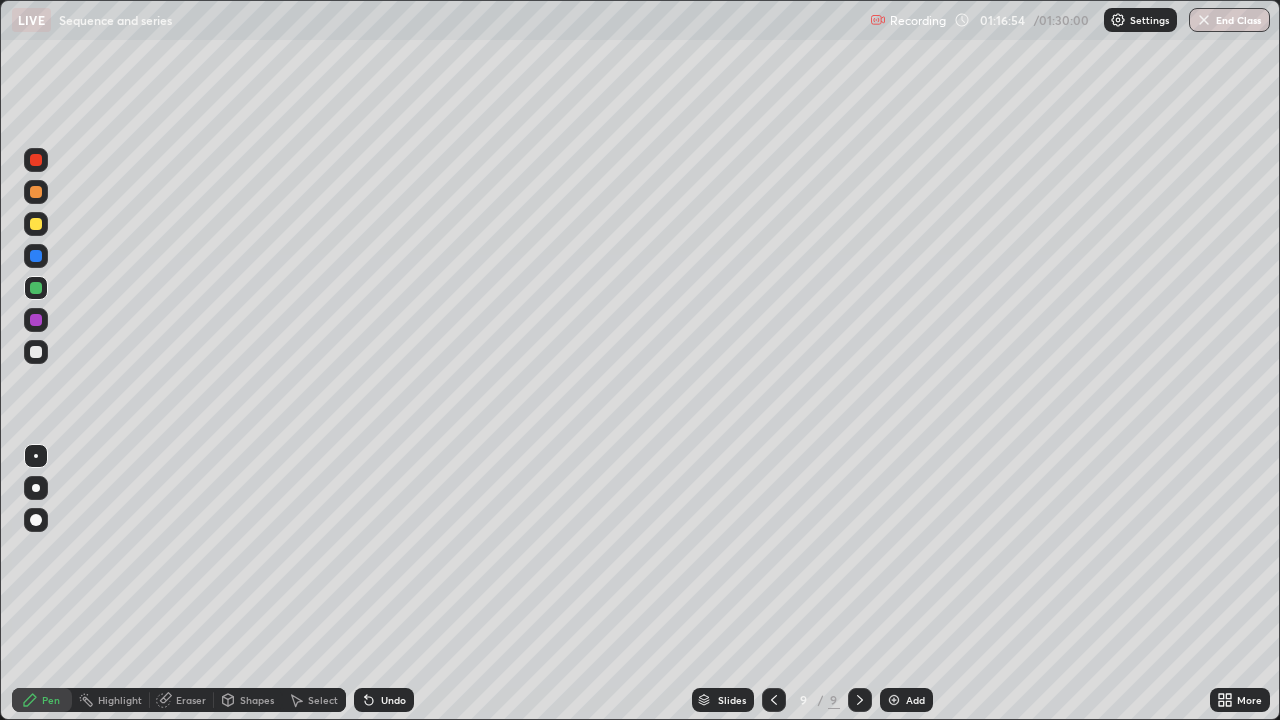 click 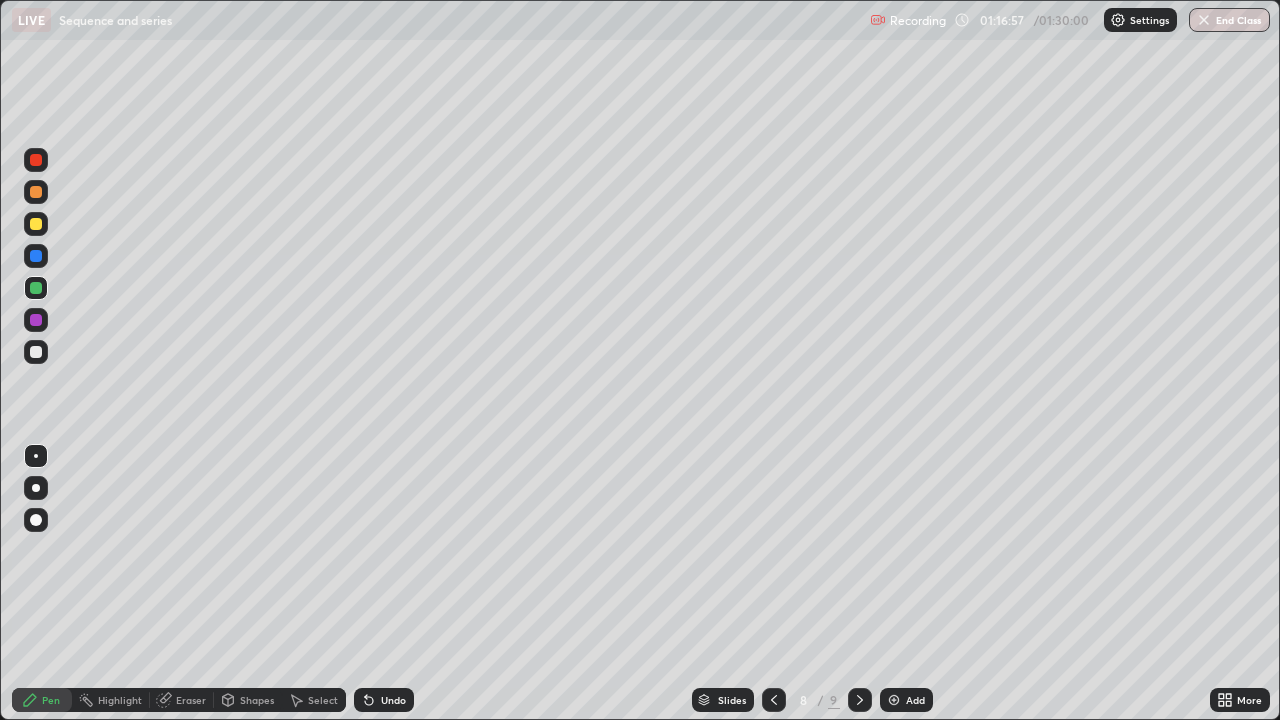 click 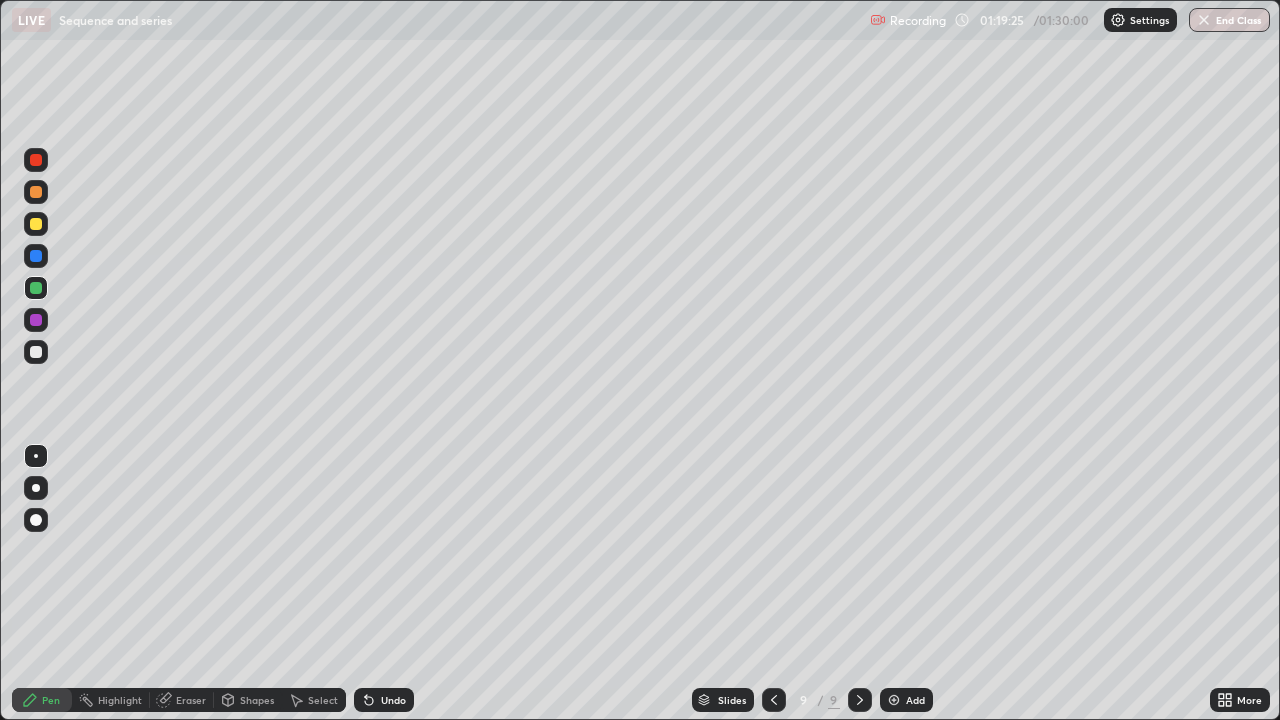 click on "Eraser" at bounding box center (191, 700) 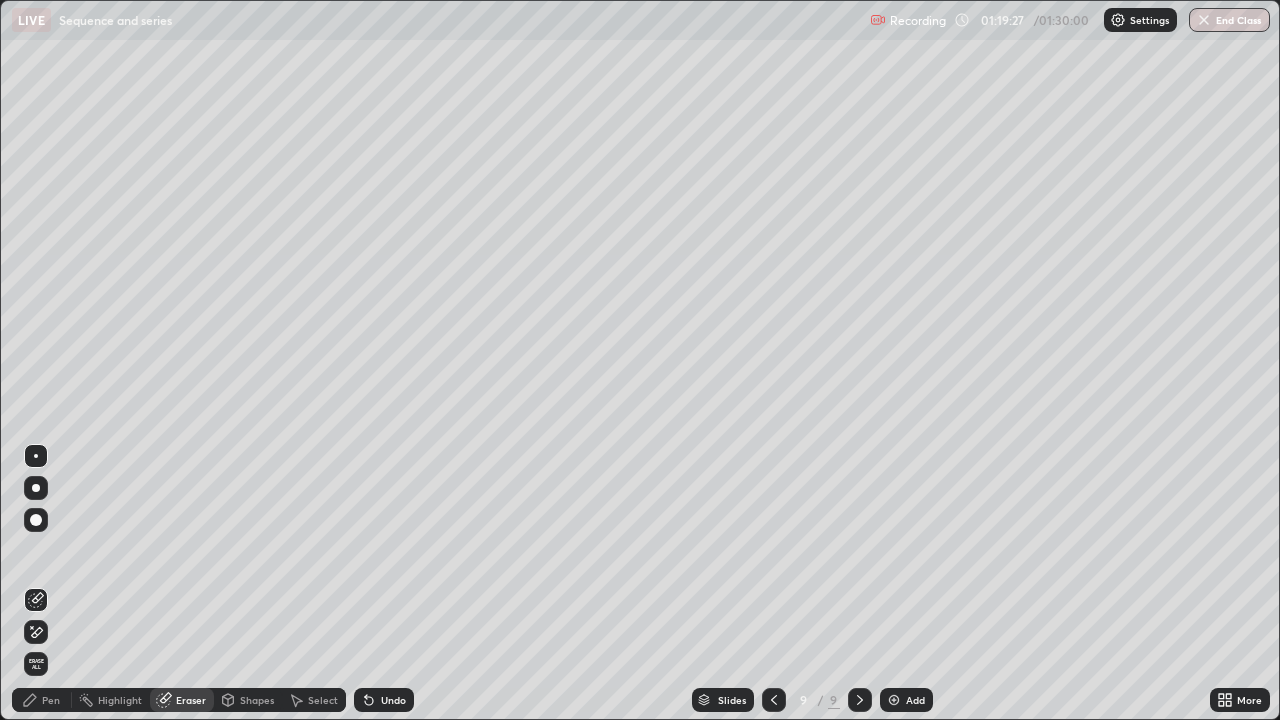 click on "Pen" at bounding box center [51, 700] 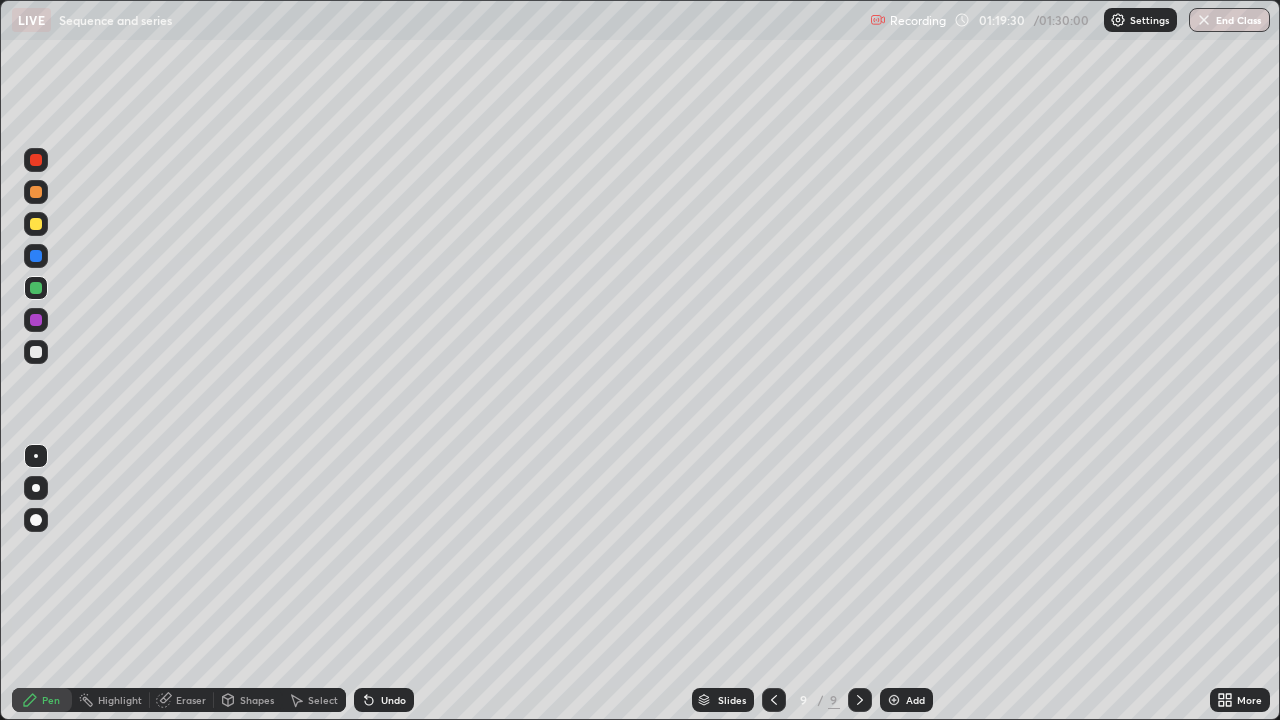 click on "Eraser" at bounding box center [191, 700] 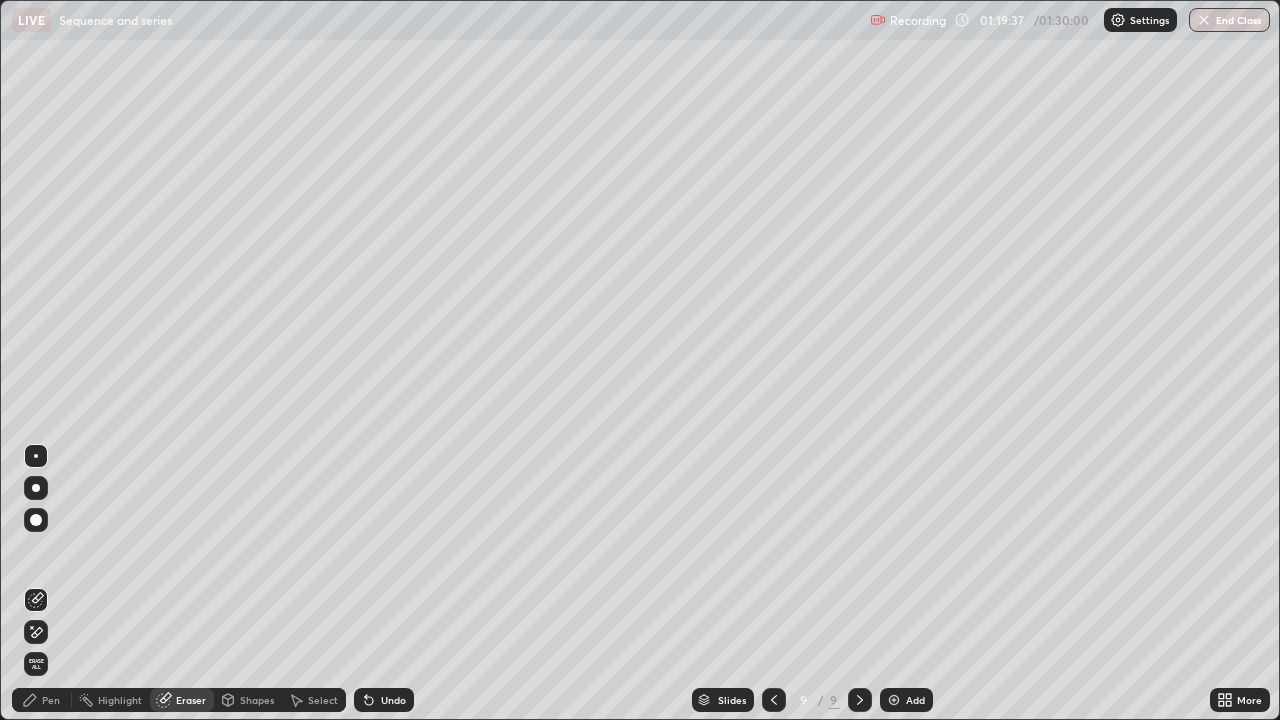 click on "Pen" at bounding box center (42, 700) 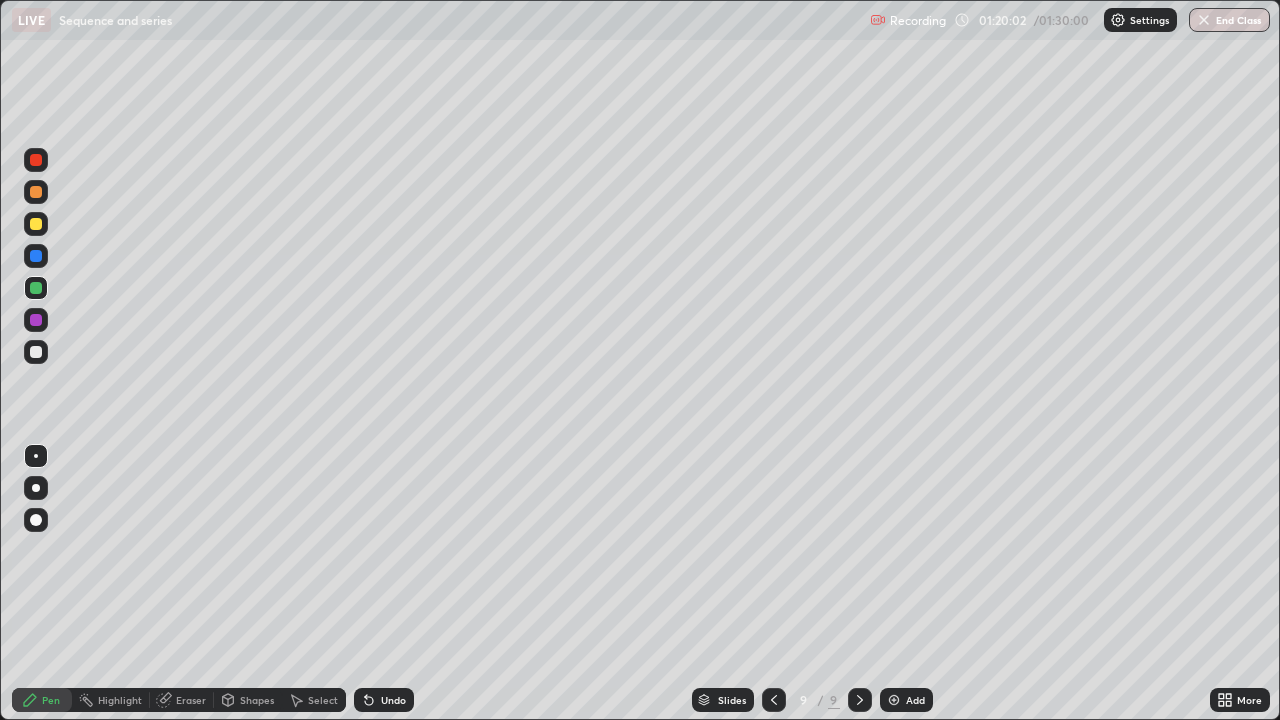 click at bounding box center (774, 700) 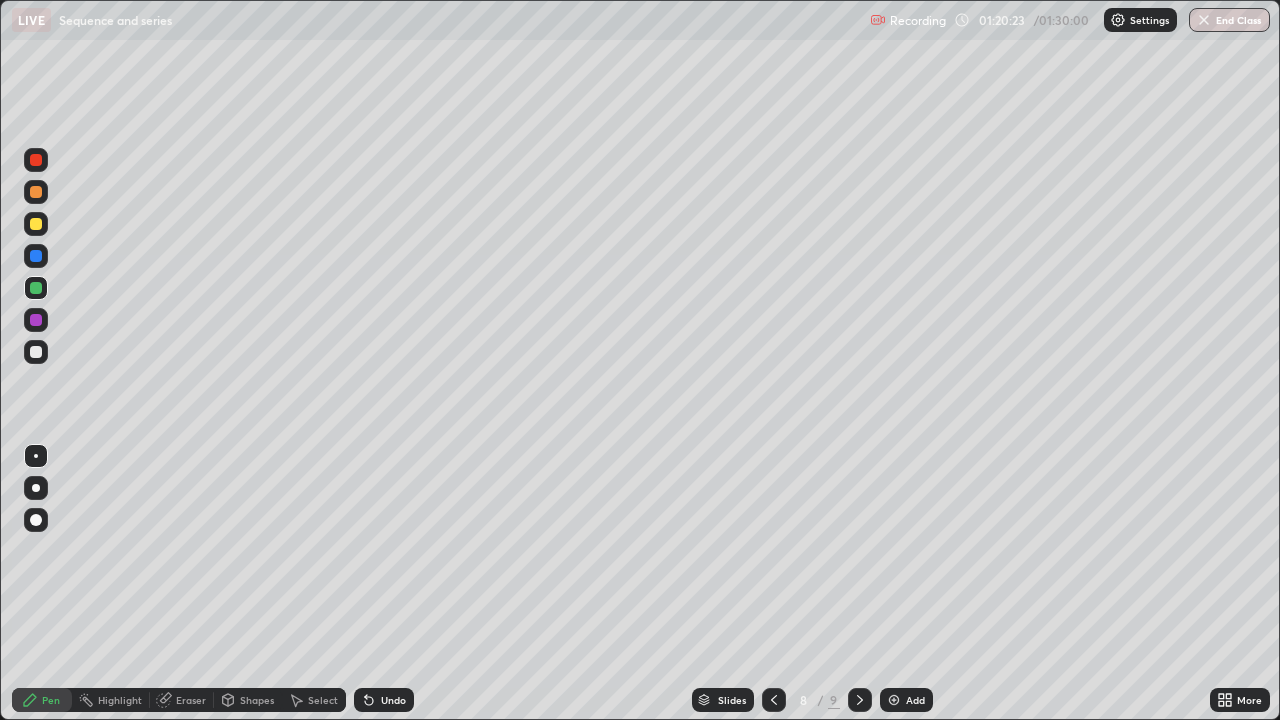click 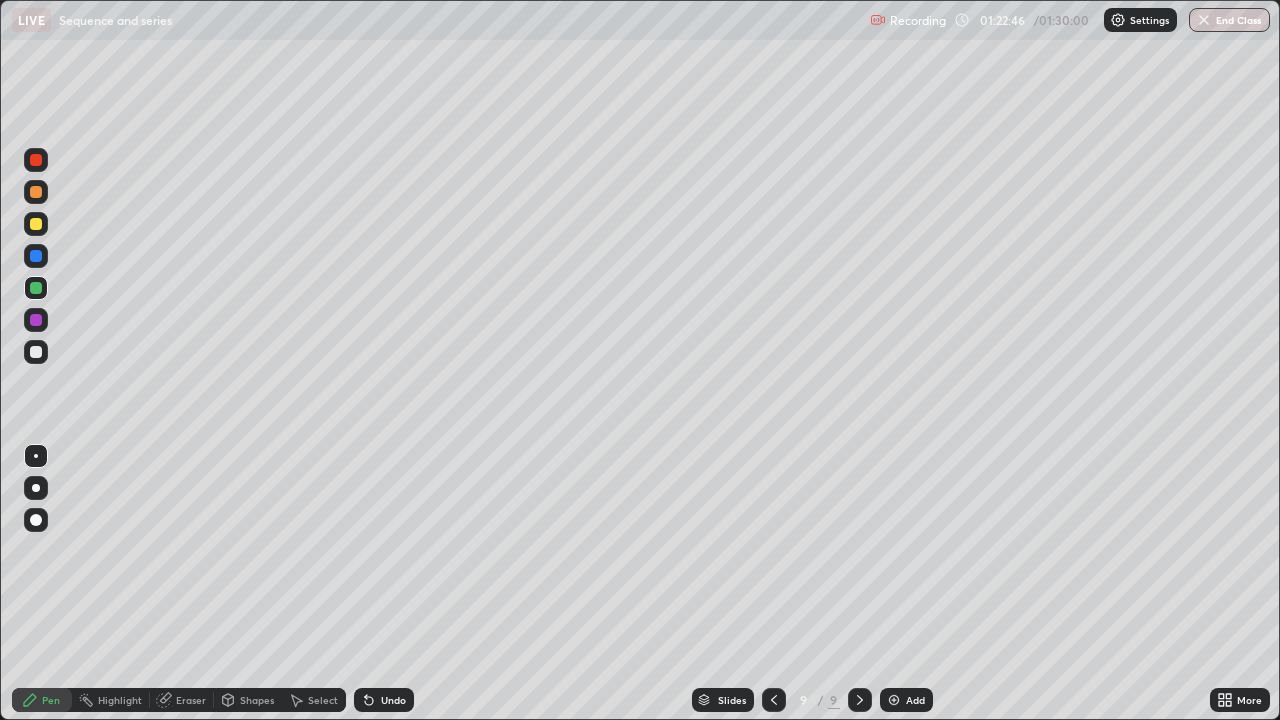 click 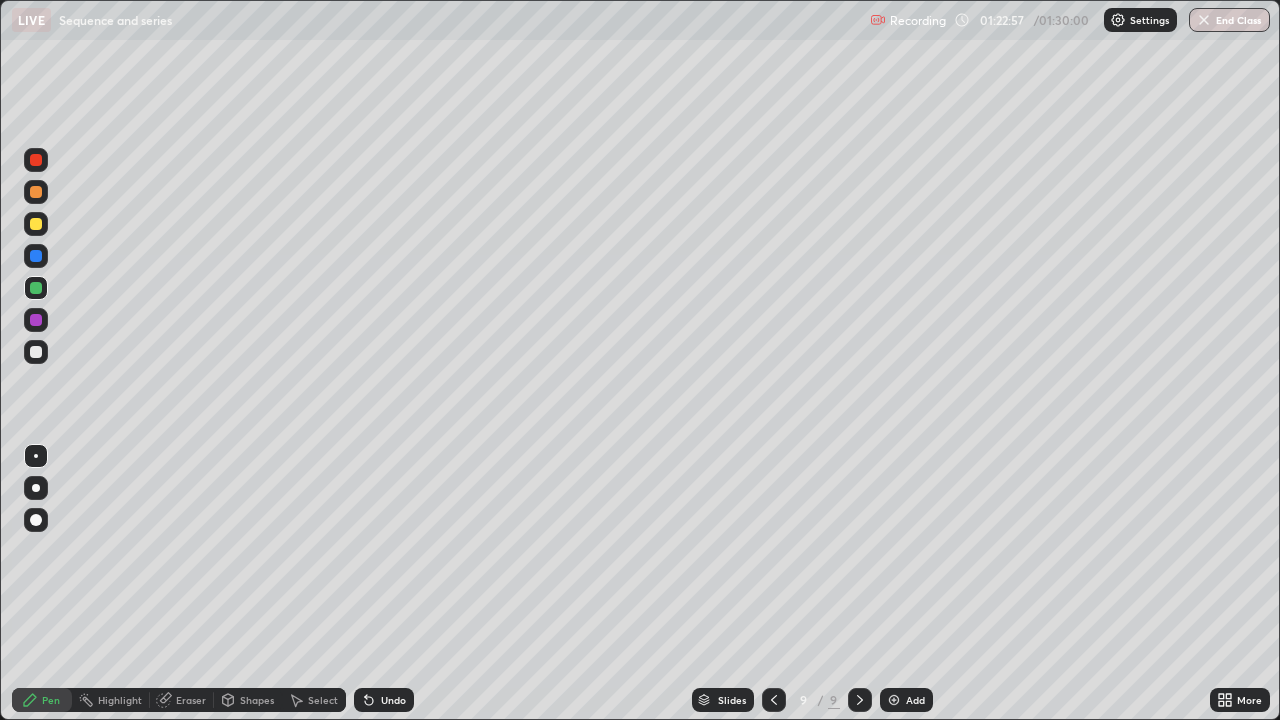click on "End Class" at bounding box center (1229, 20) 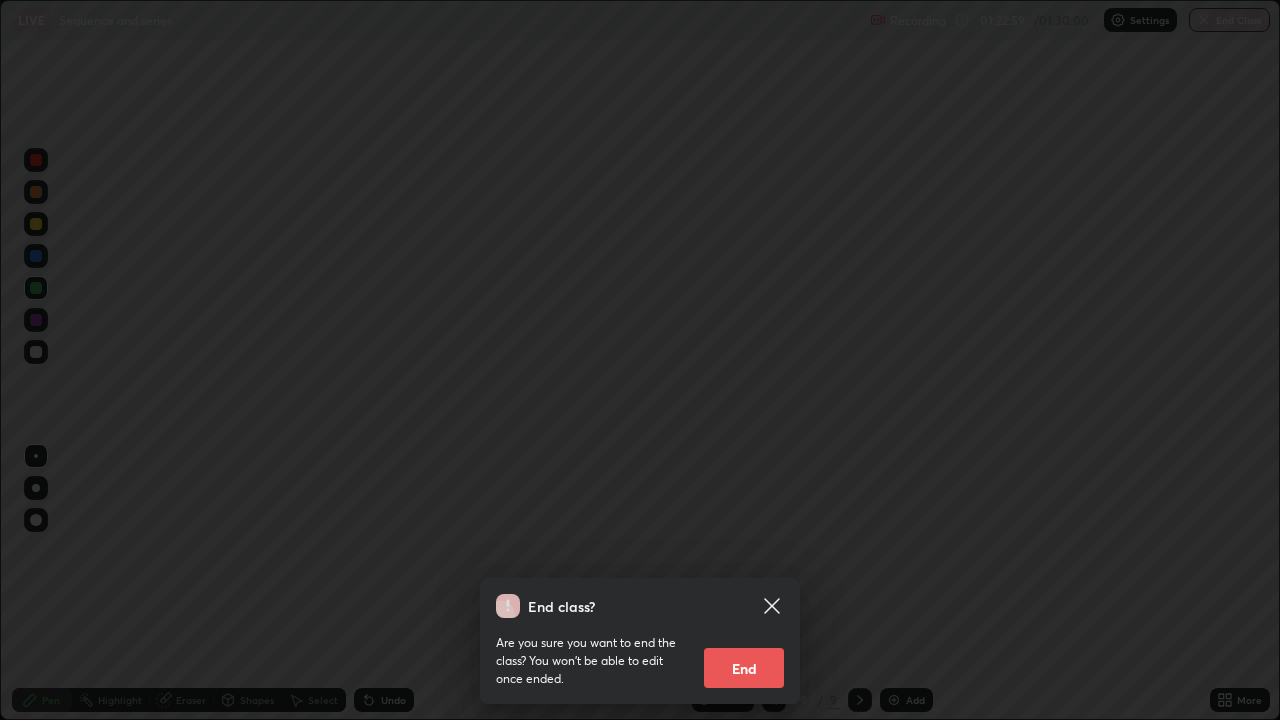 click on "End" at bounding box center [744, 668] 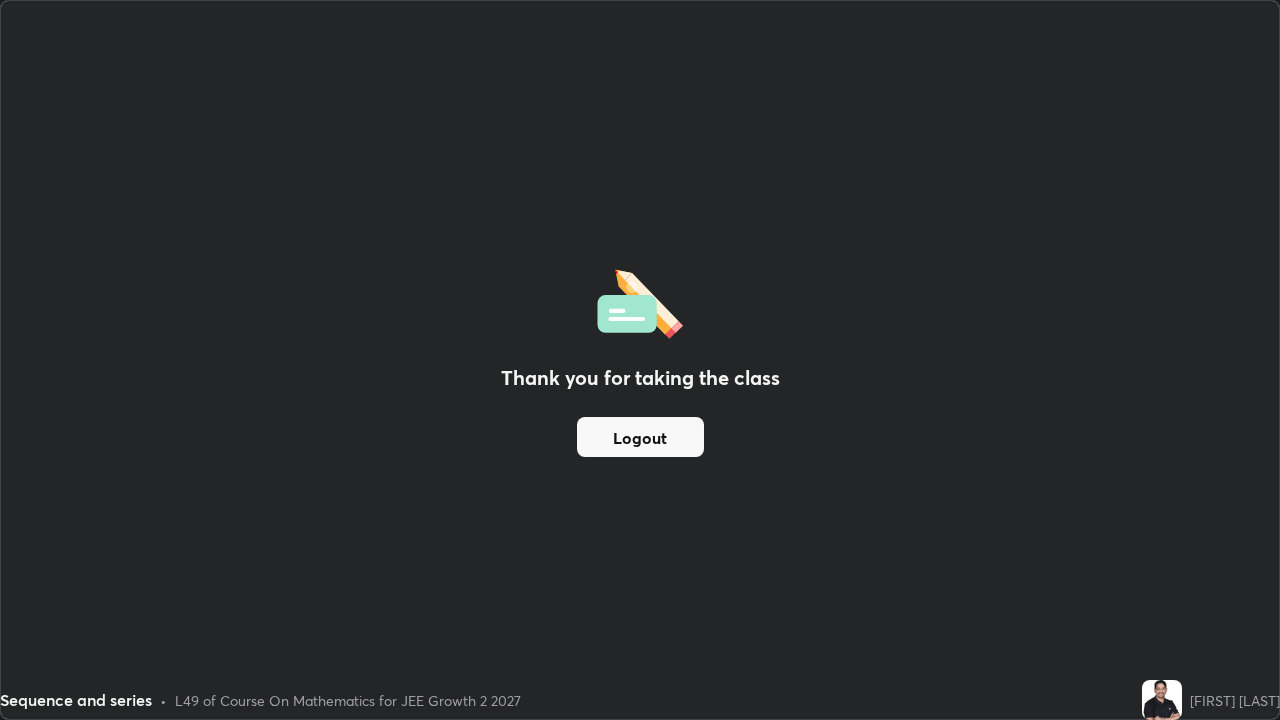 click on "Logout" at bounding box center (640, 437) 